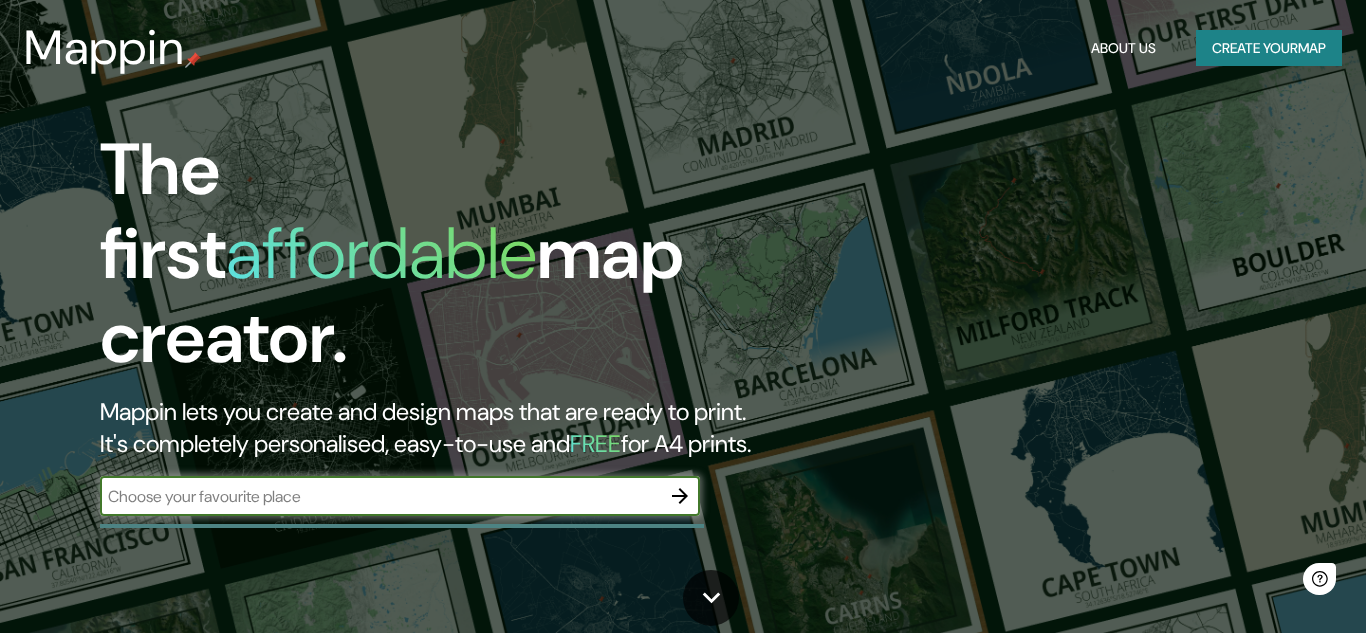 scroll, scrollTop: 0, scrollLeft: 0, axis: both 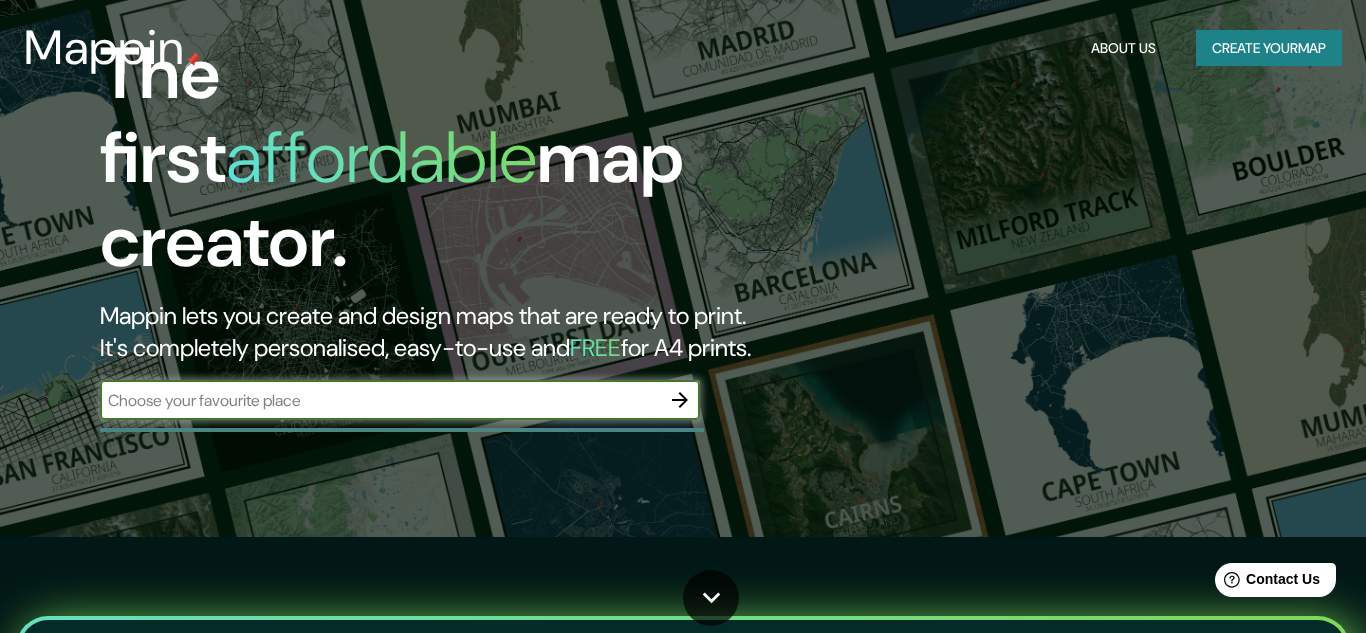 click at bounding box center [380, 400] 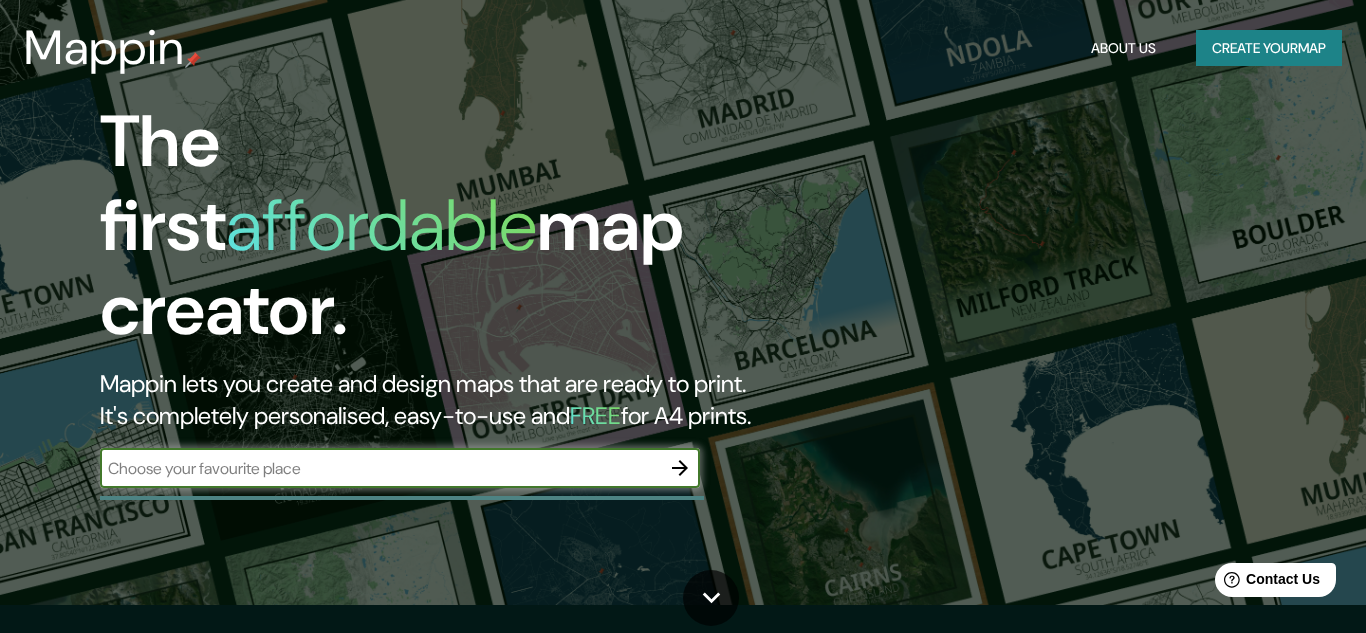 scroll, scrollTop: 5, scrollLeft: 0, axis: vertical 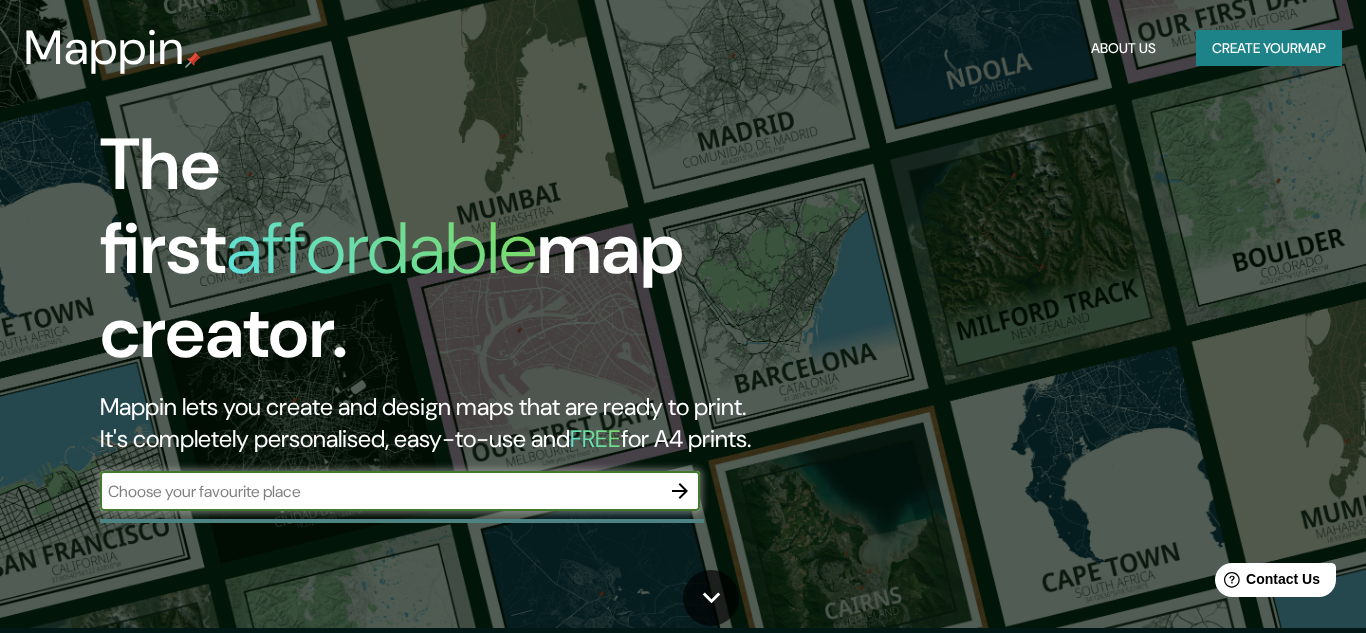 click at bounding box center (380, 491) 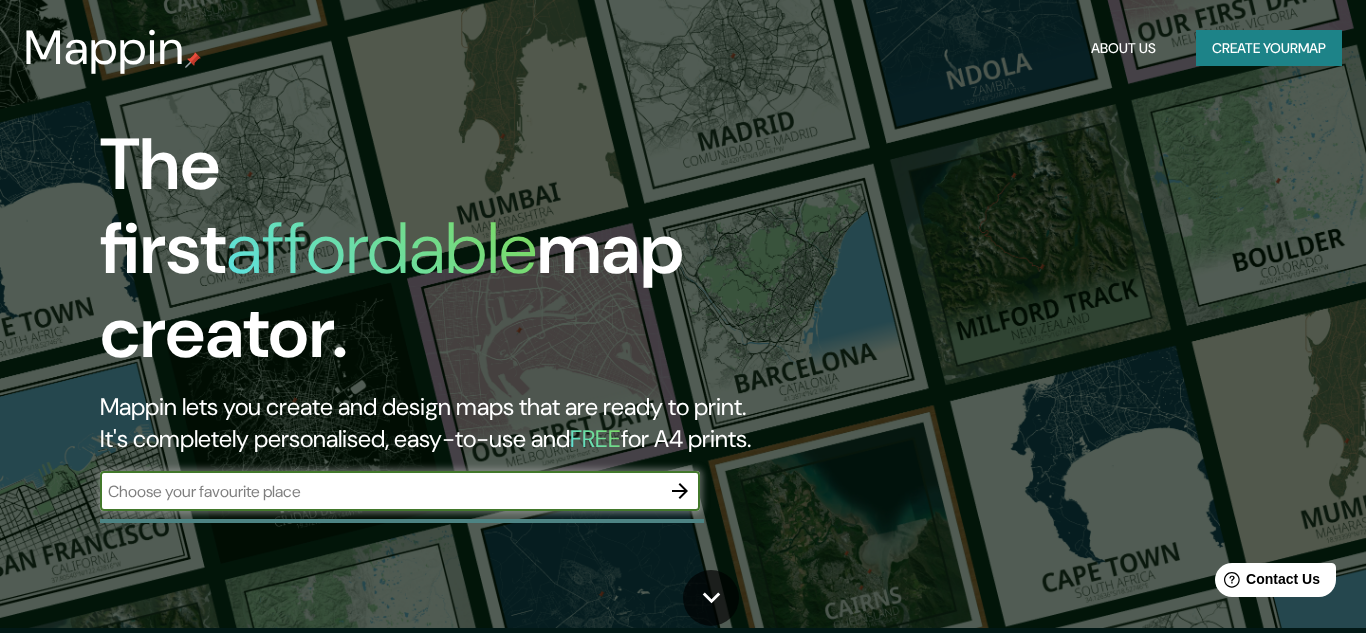 scroll, scrollTop: 14, scrollLeft: 0, axis: vertical 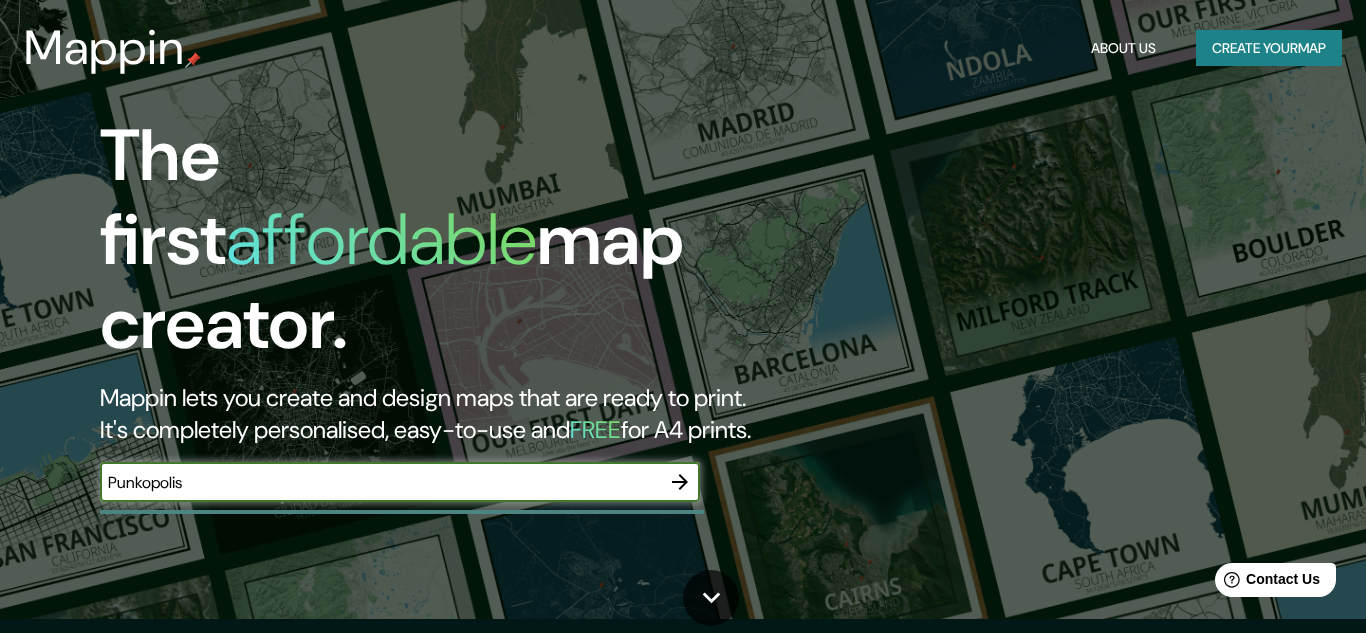 type on "Punkopolis" 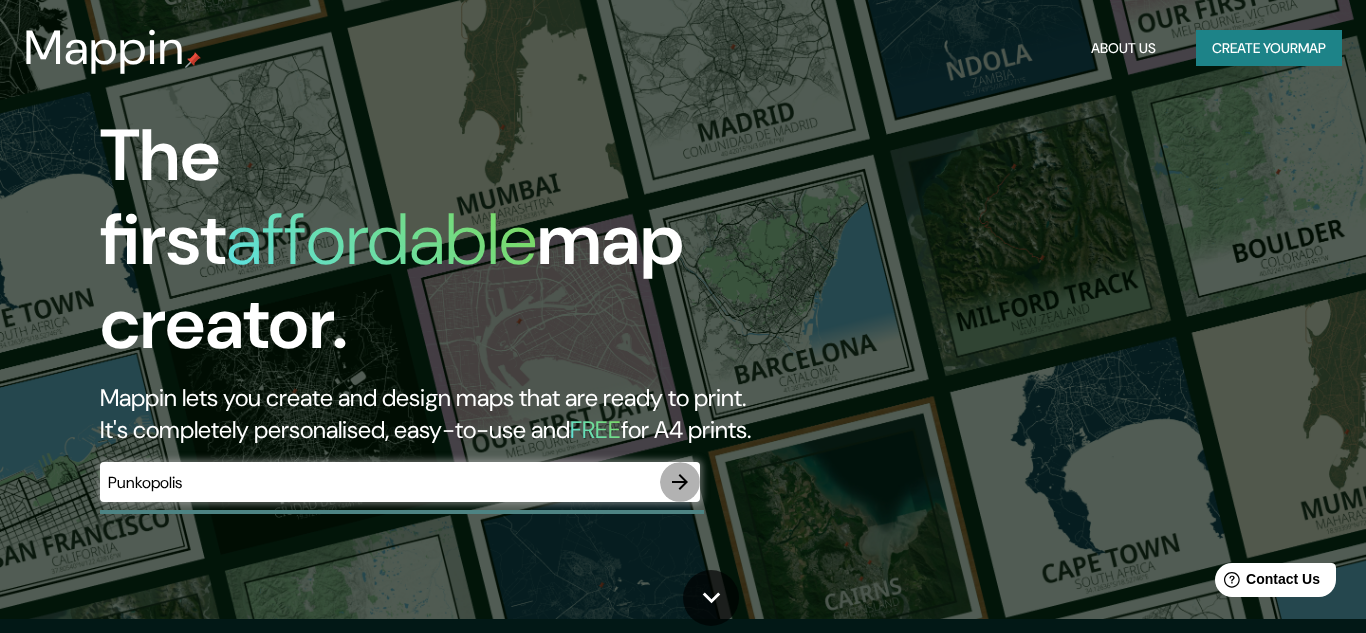 click at bounding box center (680, 482) 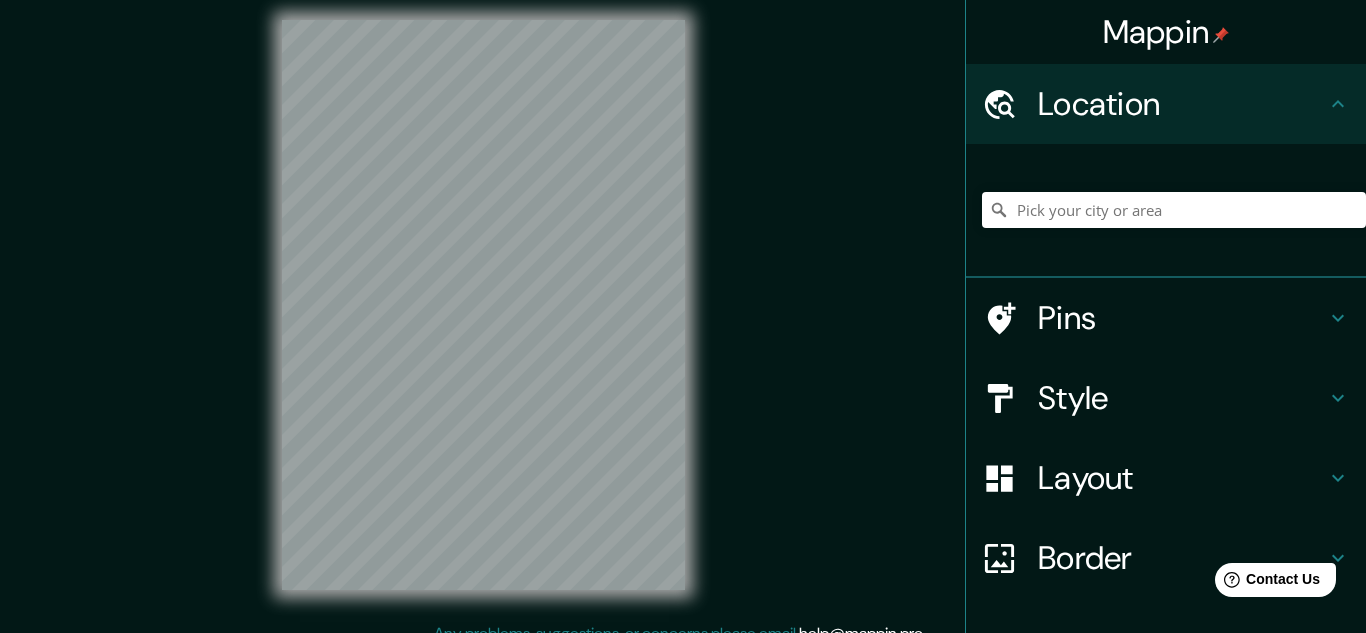 scroll, scrollTop: 0, scrollLeft: 0, axis: both 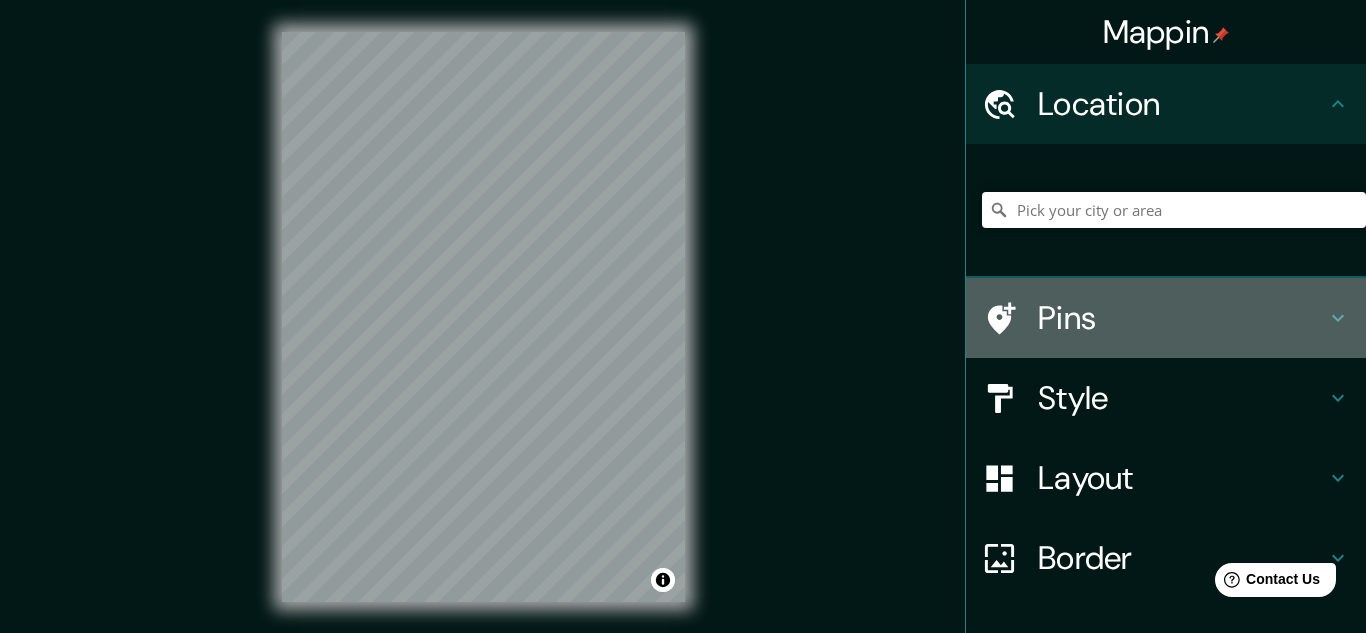 click on "Pins" at bounding box center [1166, 318] 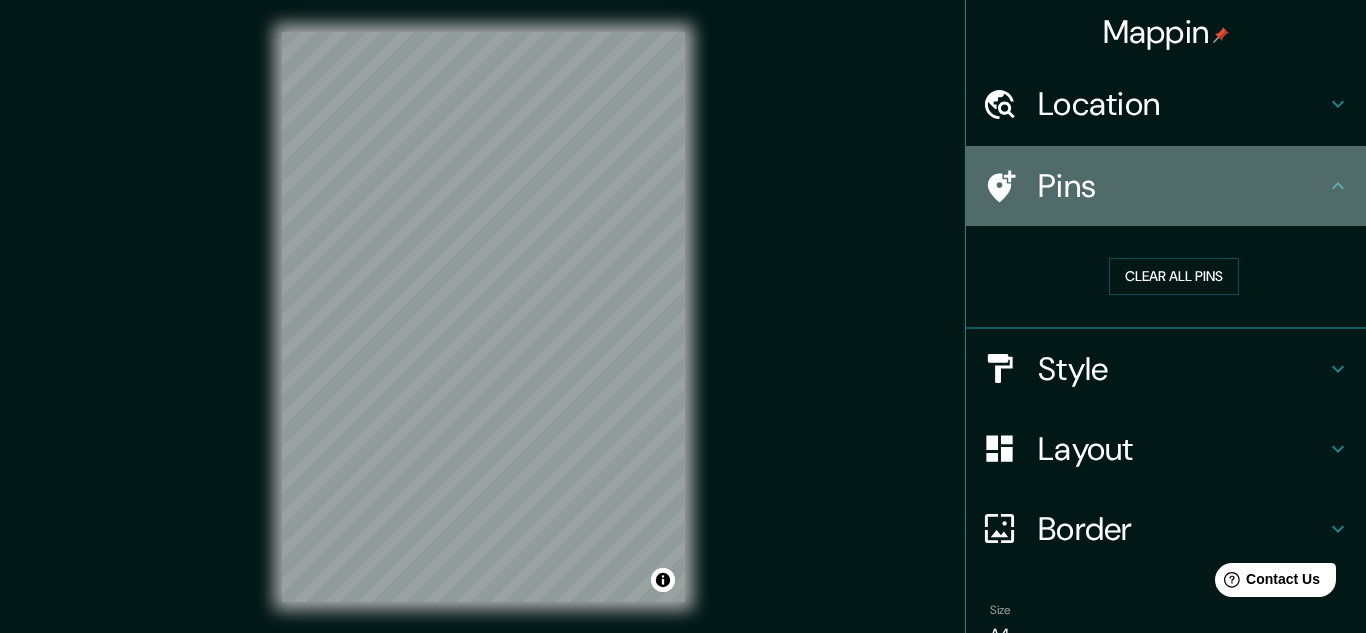 click on "Pins" at bounding box center [1182, 104] 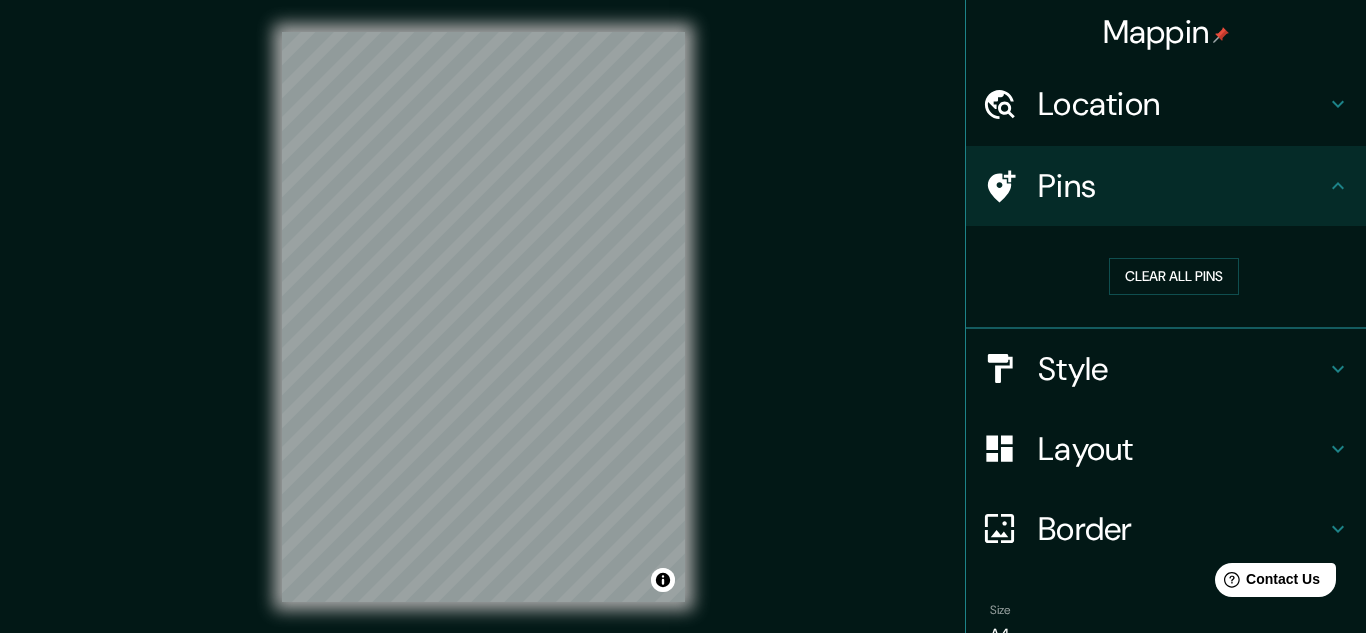 click on "Style" at bounding box center (1182, 104) 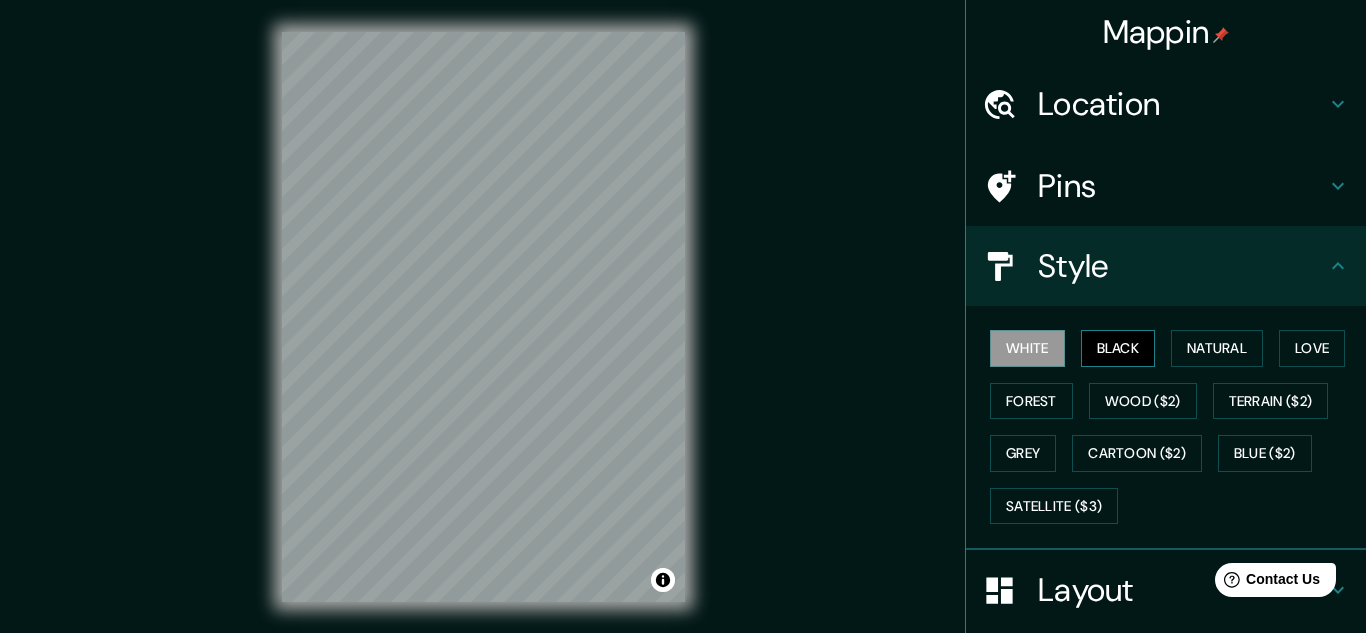 drag, startPoint x: 1102, startPoint y: 367, endPoint x: 1098, endPoint y: 353, distance: 14.56022 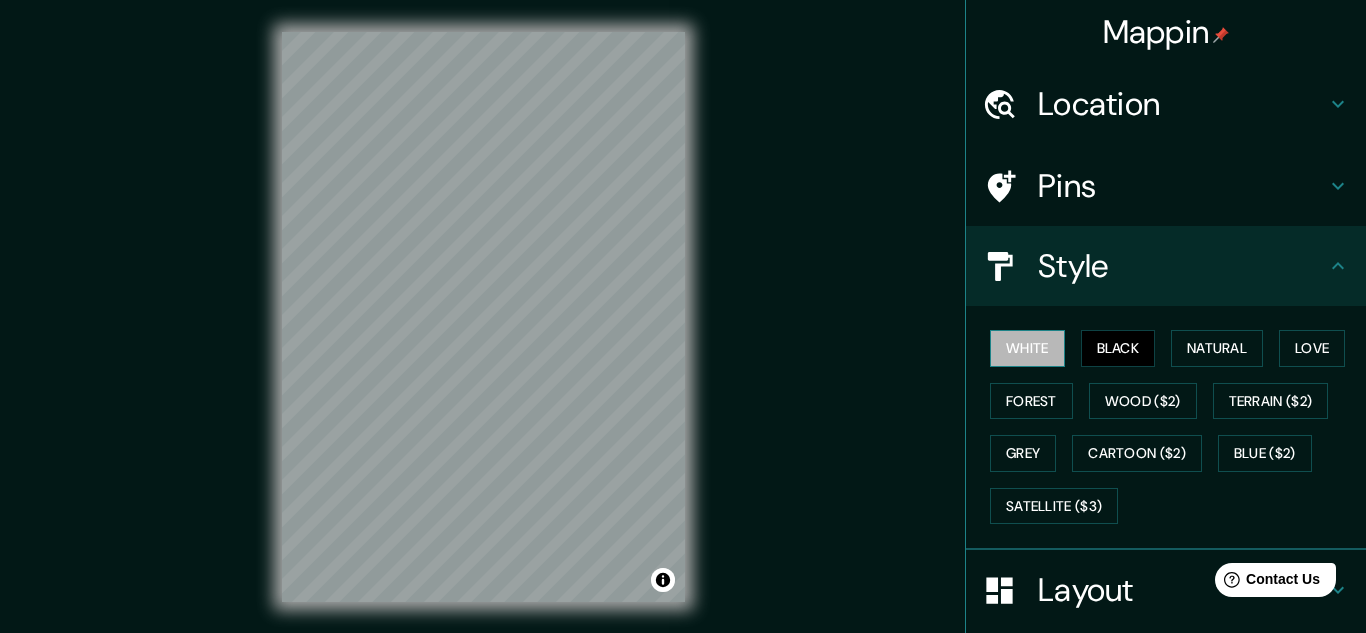 click on "White" at bounding box center (1027, 348) 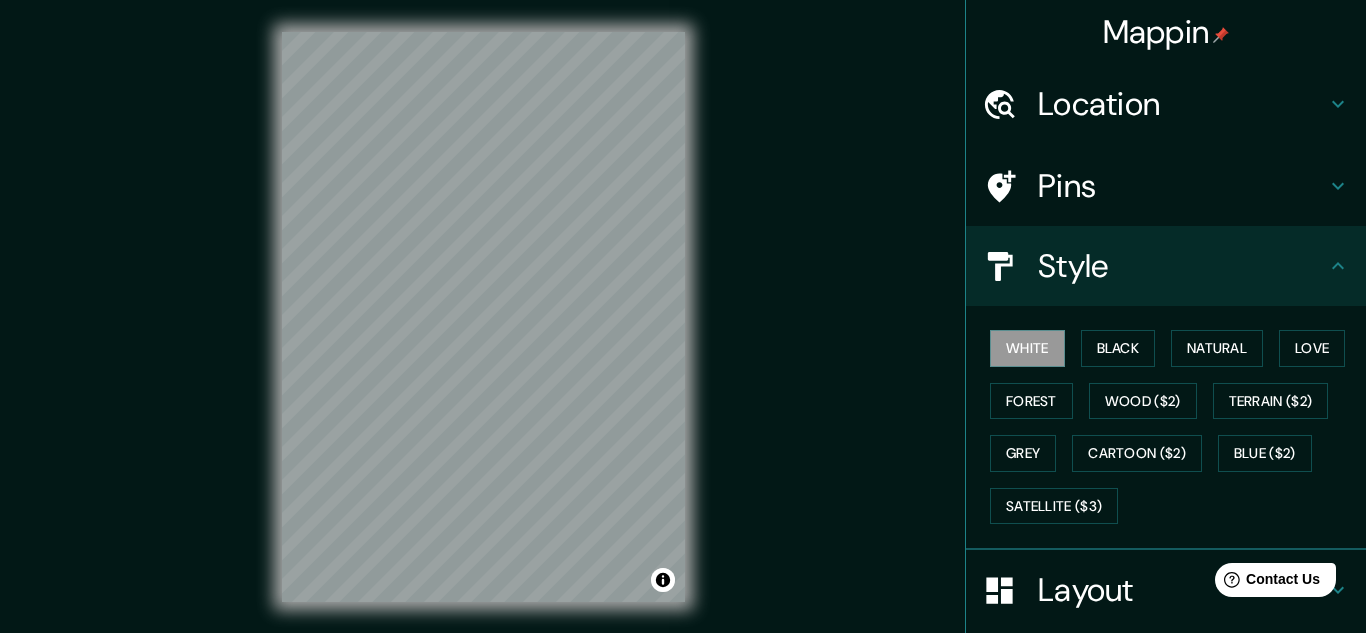 click on "White Black Natural Love Forest Wood ($2) Terrain ($2) Grey Cartoon ($2) Blue ($2) Satellite ($3)" at bounding box center [1174, 427] 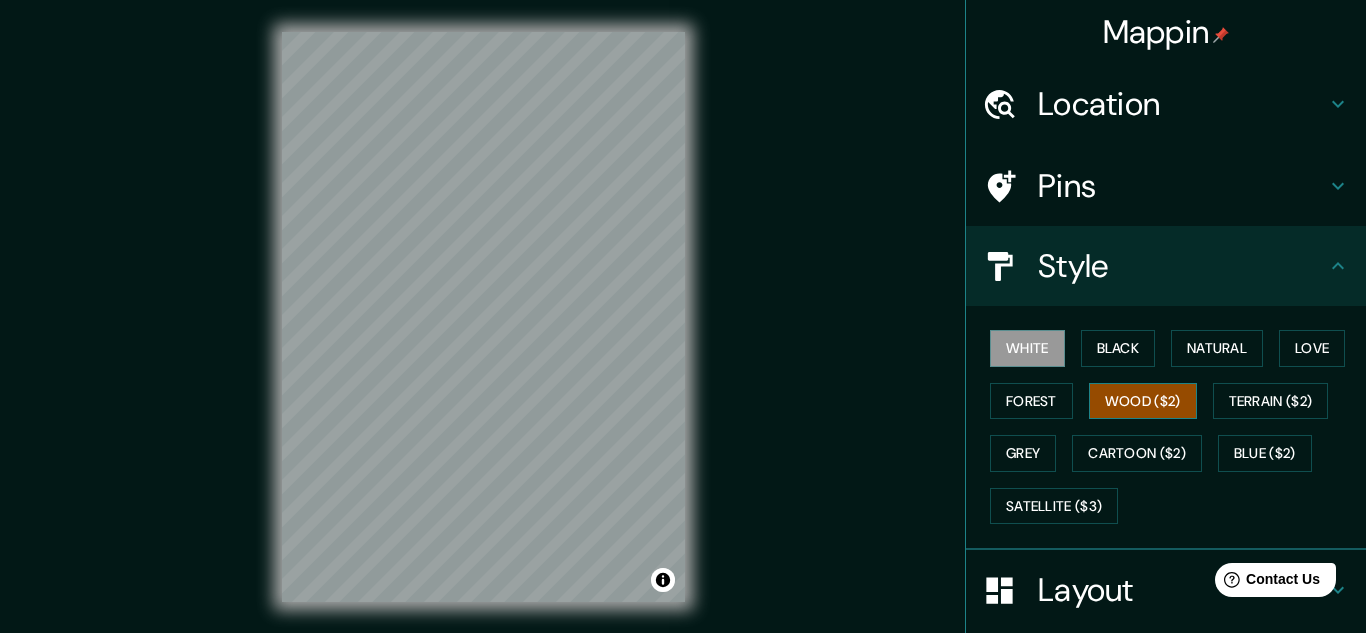 click on "Wood ($2)" at bounding box center [1143, 401] 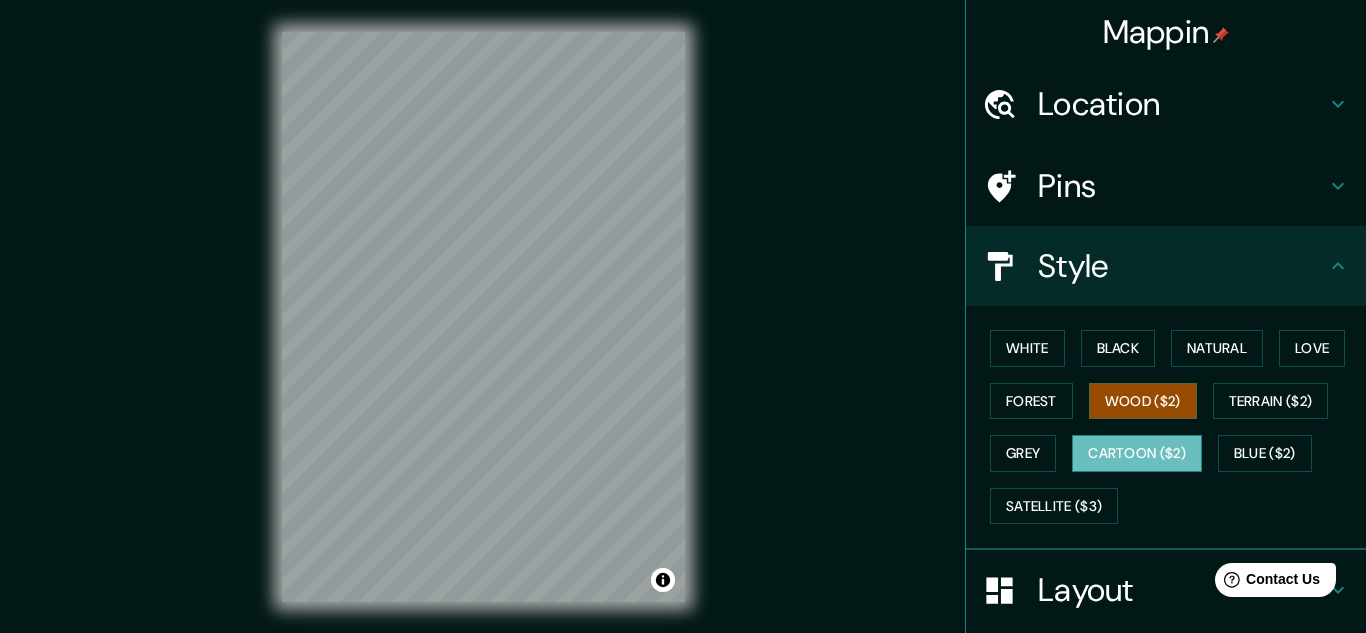 click on "Cartoon ($2)" at bounding box center [1137, 453] 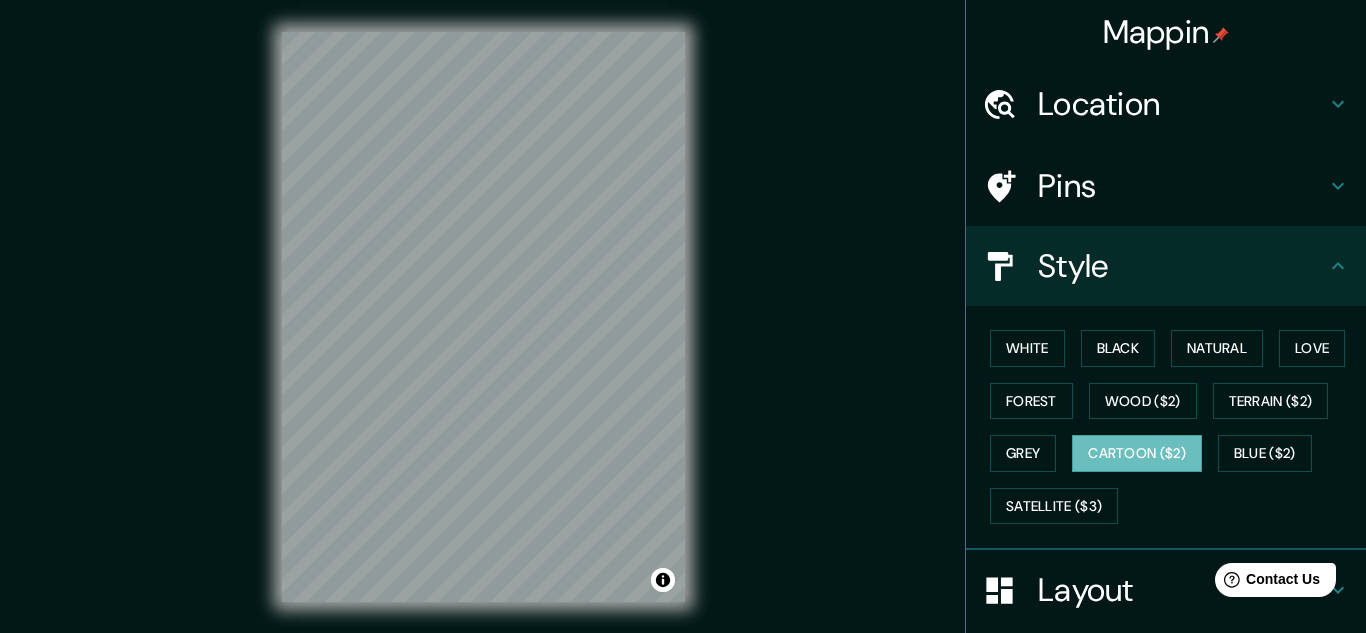 click on "Style" at bounding box center (1182, 104) 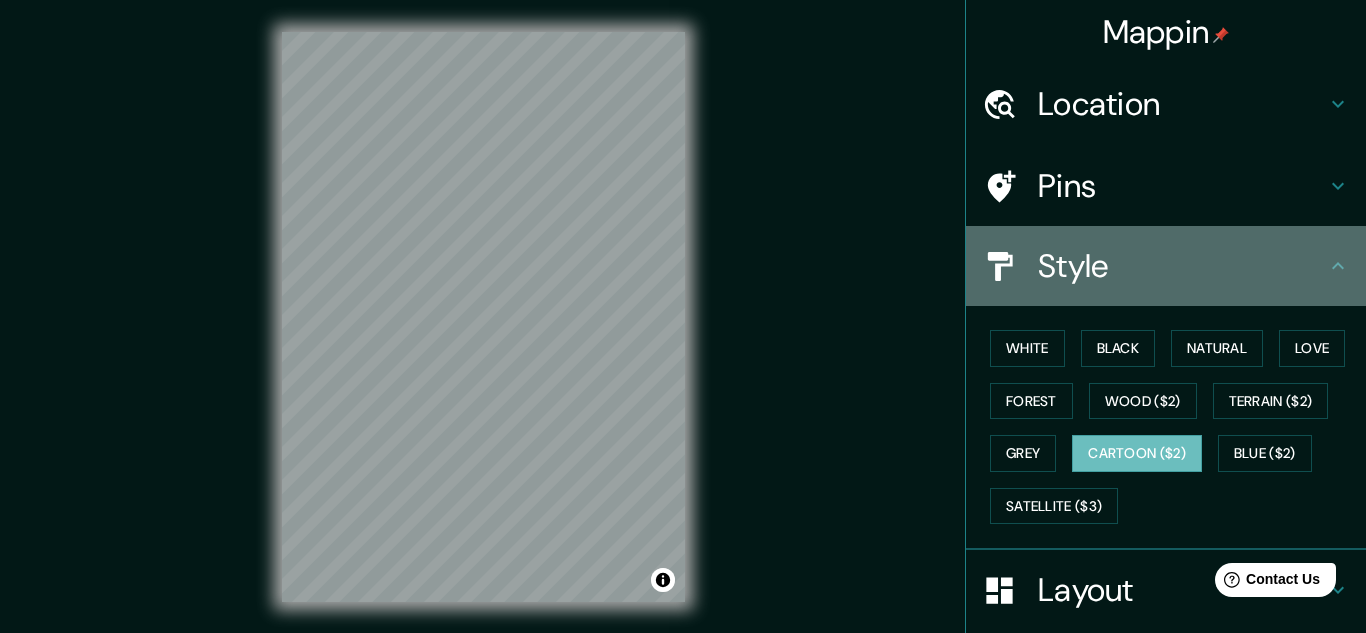 click on "Style" at bounding box center (1166, 266) 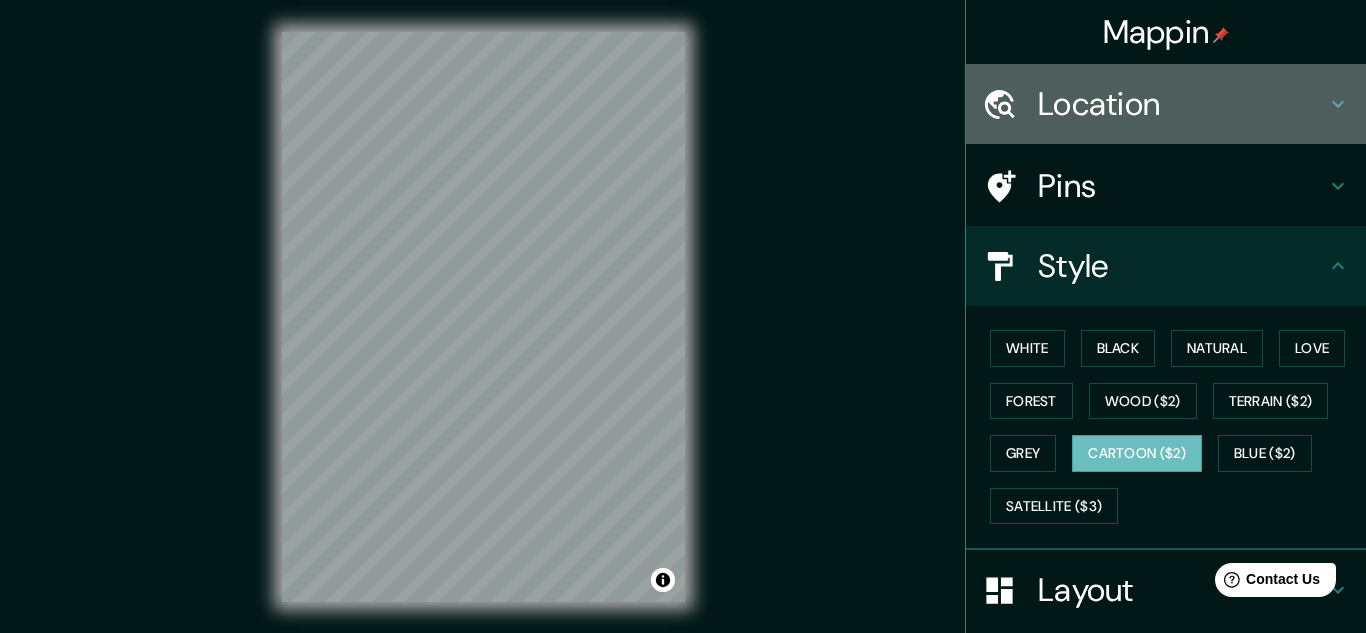 click on "Location" at bounding box center [1166, 104] 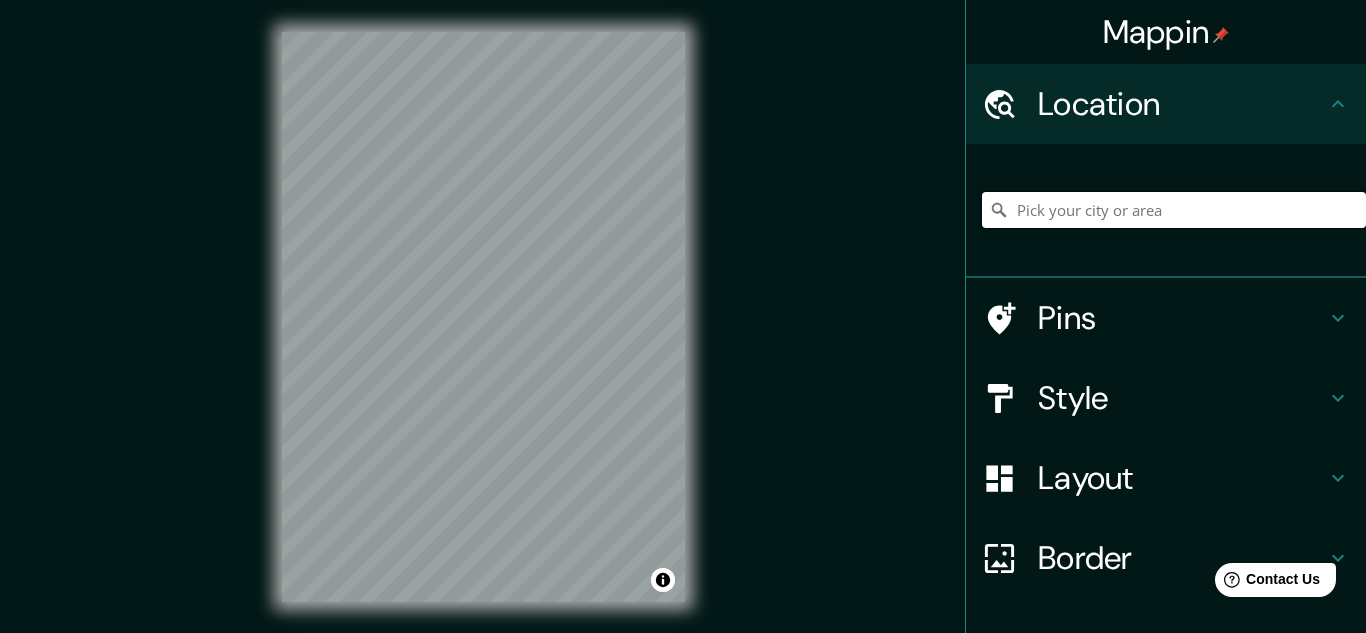 click at bounding box center (1174, 210) 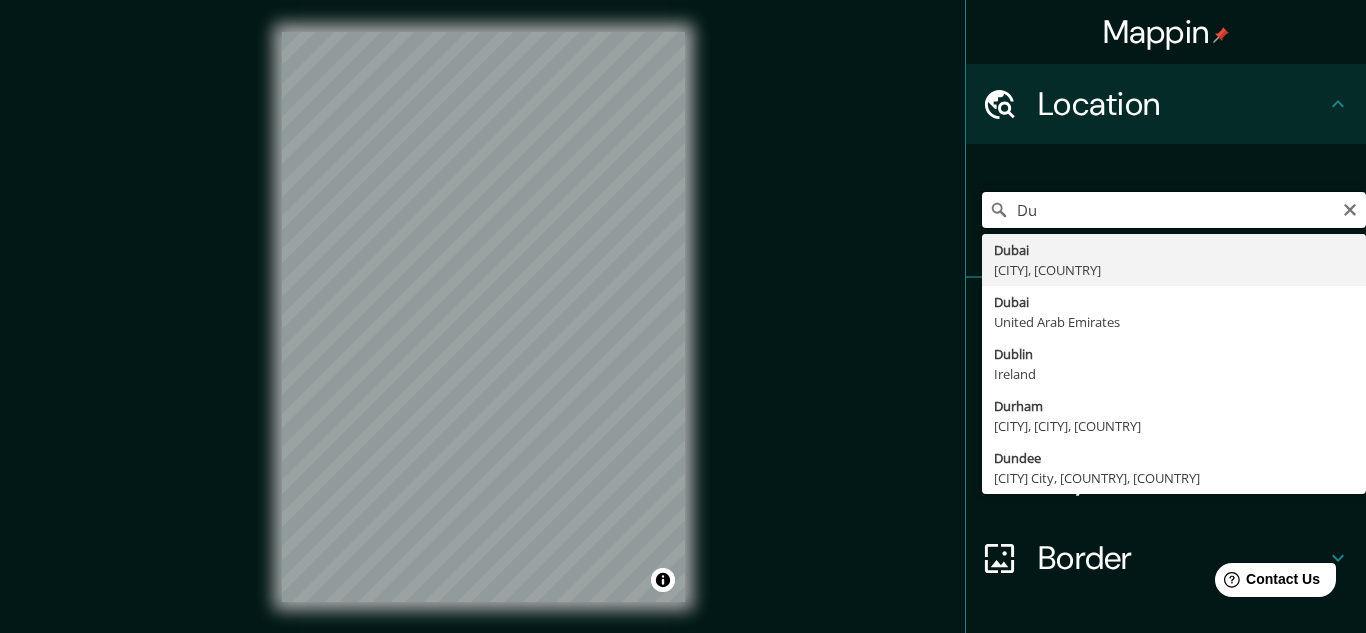 type on "Du" 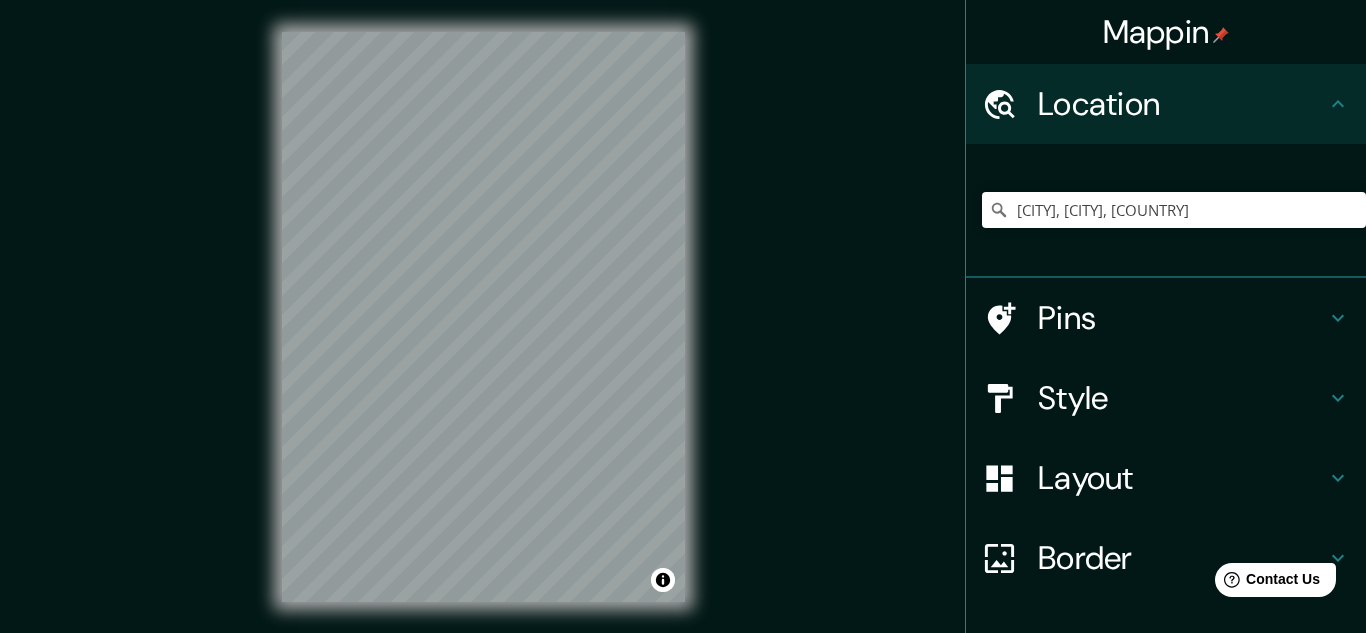 click on "© Mapbox   © OpenStreetMap   Improve this map" at bounding box center (483, 317) 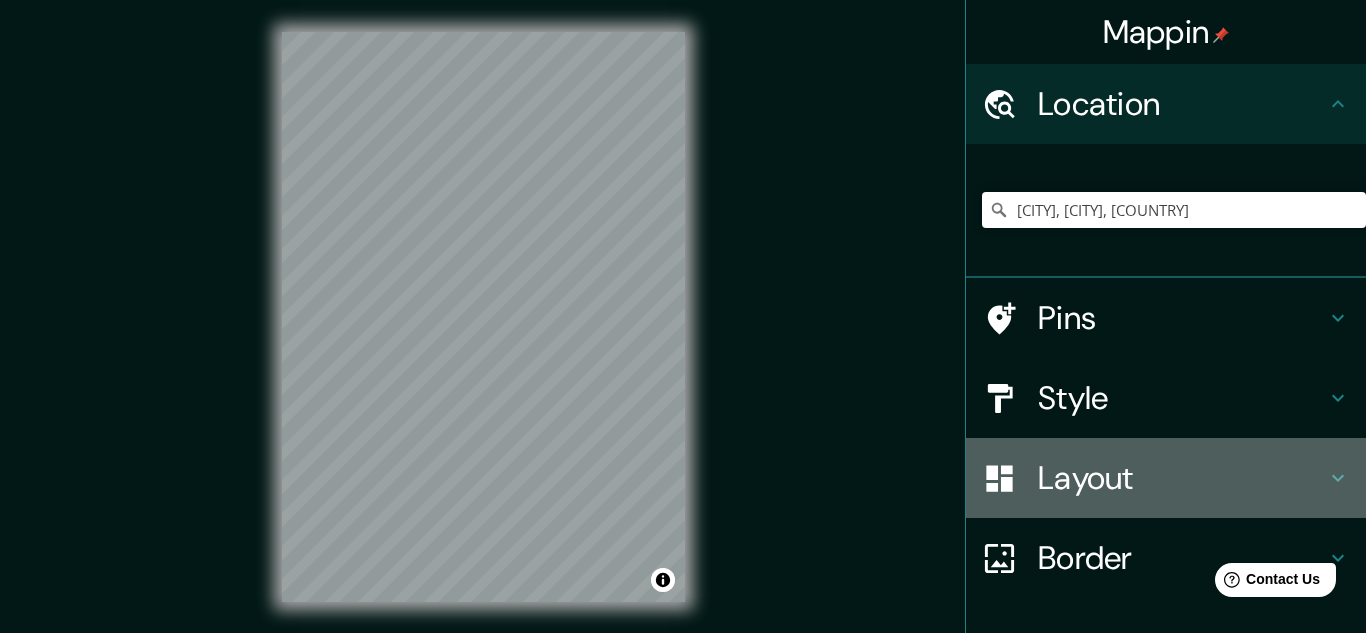 click on "Layout" at bounding box center (1182, 104) 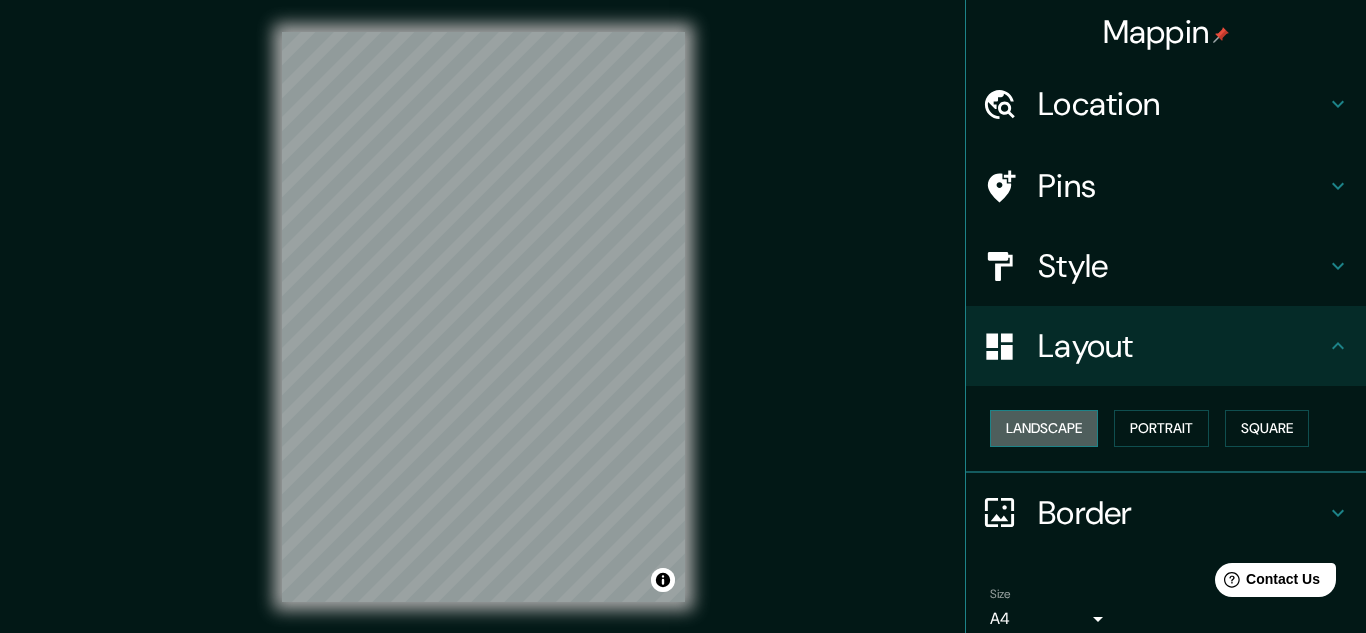 click on "Landscape" at bounding box center [1044, 428] 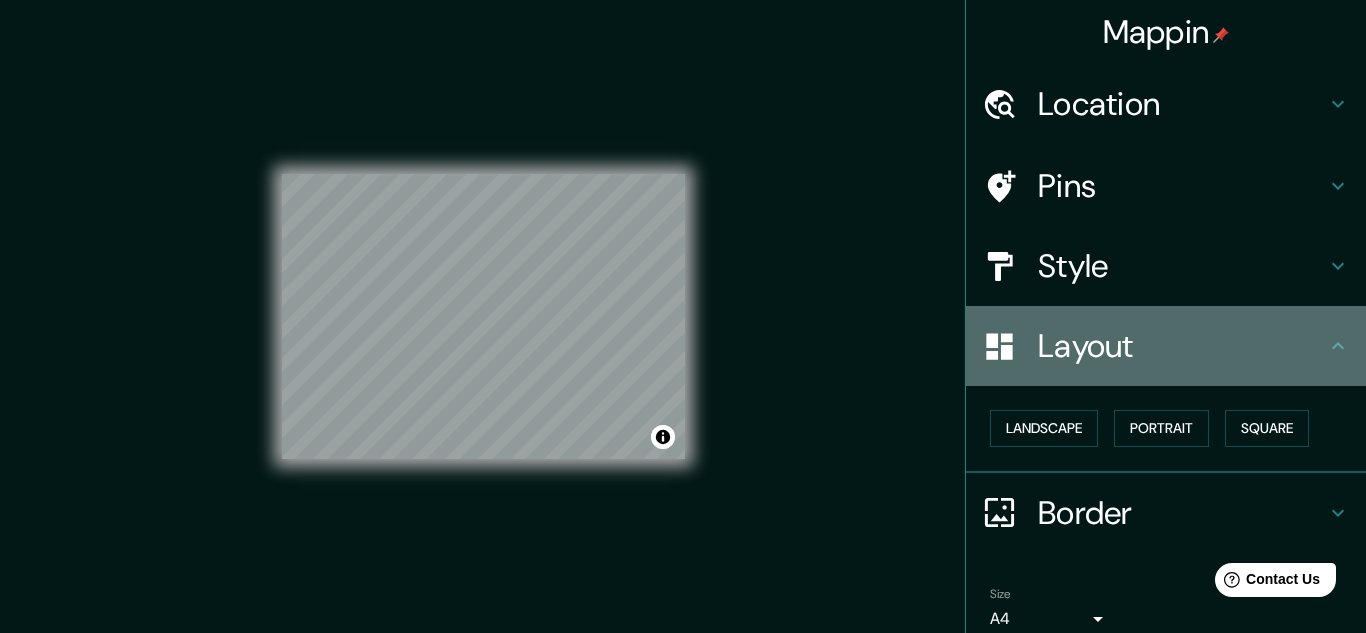 click on "Layout" at bounding box center [1182, 104] 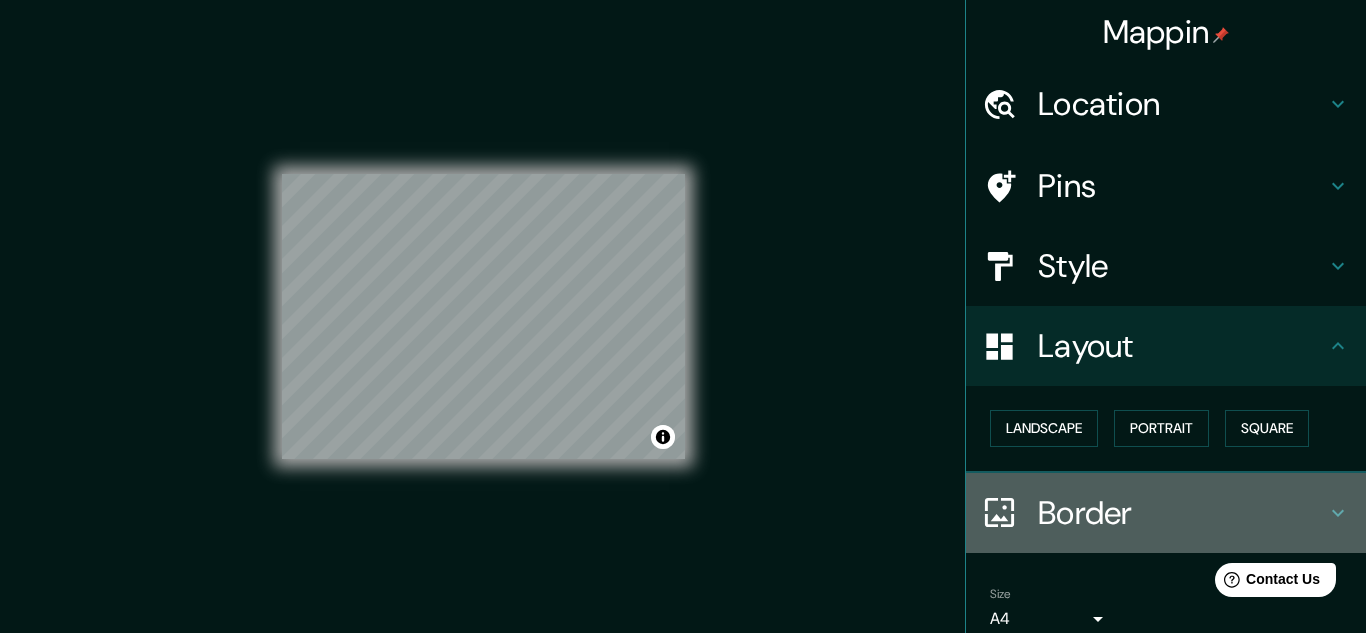 click on "Border" at bounding box center [1182, 104] 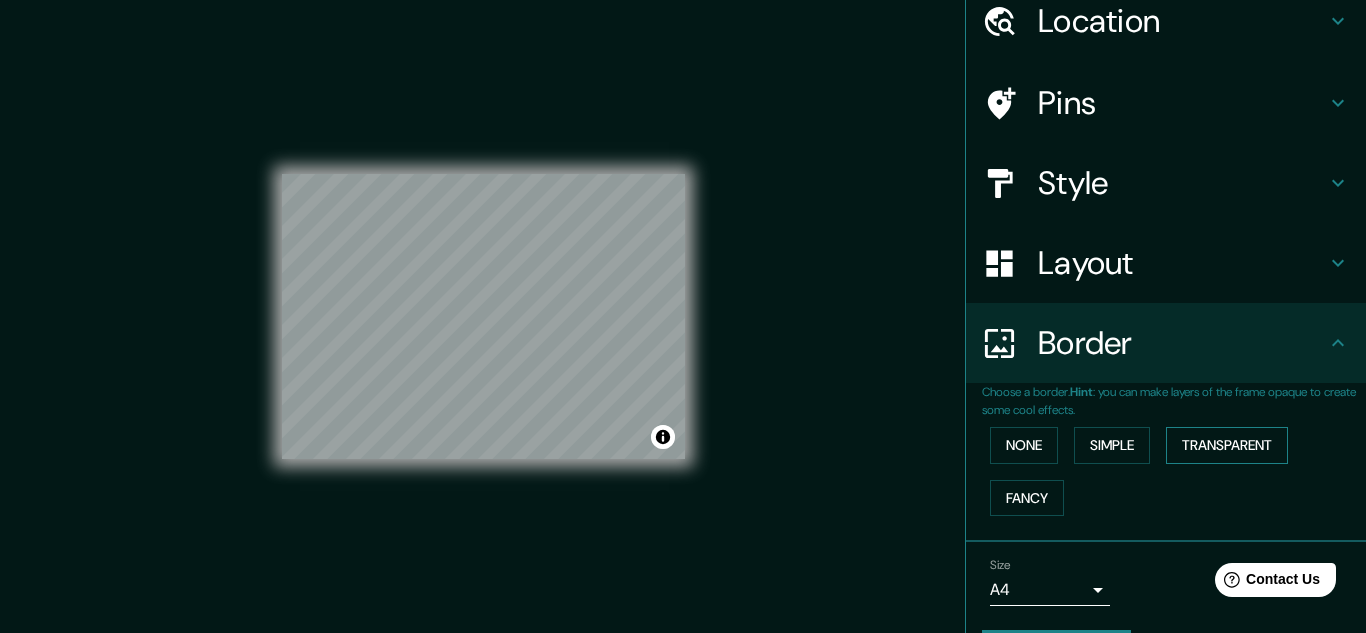 scroll, scrollTop: 91, scrollLeft: 0, axis: vertical 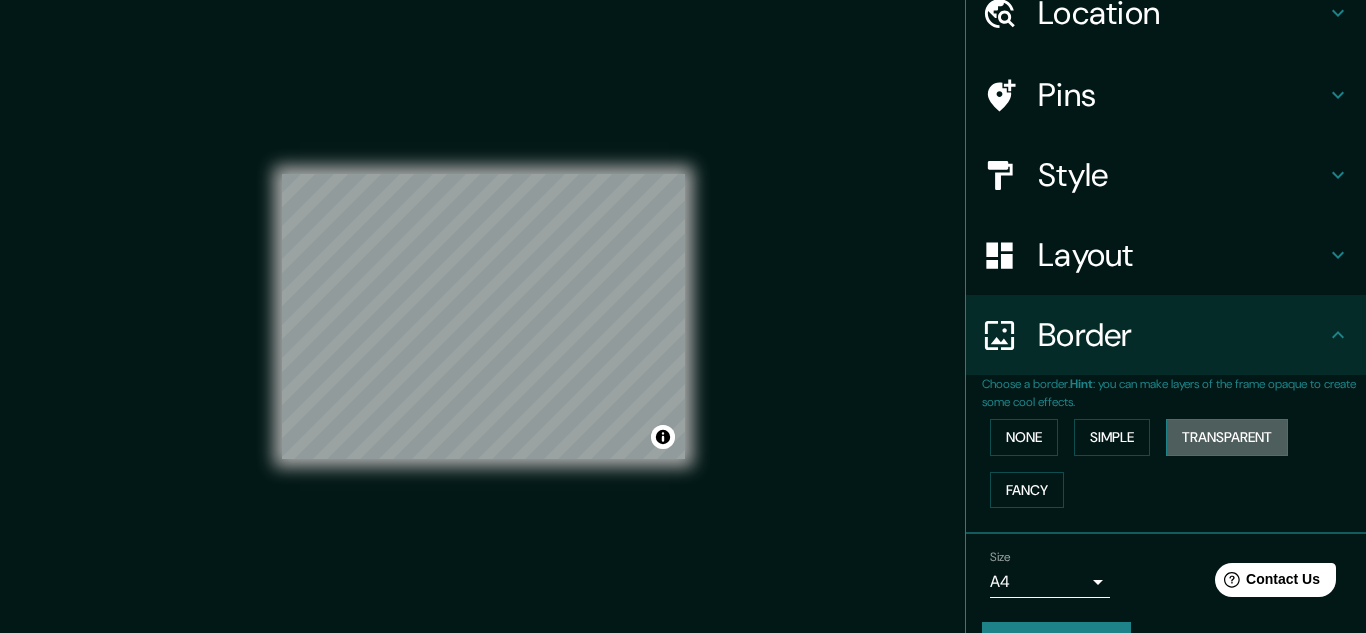 click on "Transparent" at bounding box center [1227, 437] 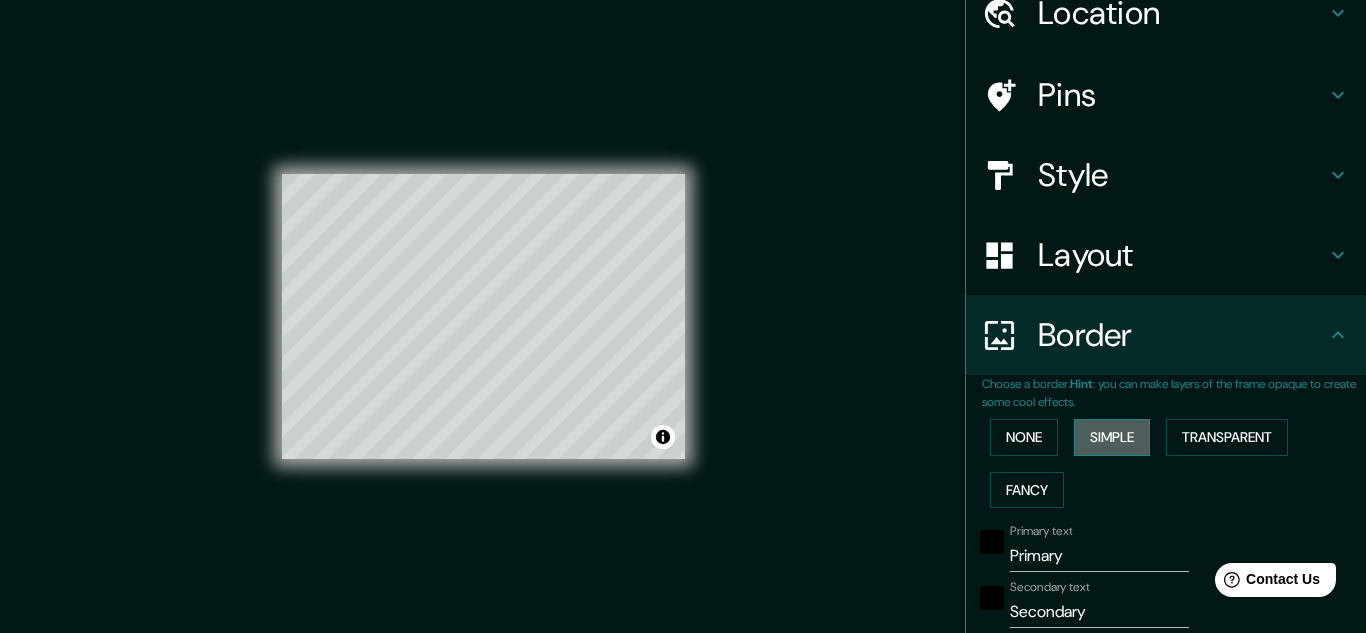 click on "Simple" at bounding box center [1112, 437] 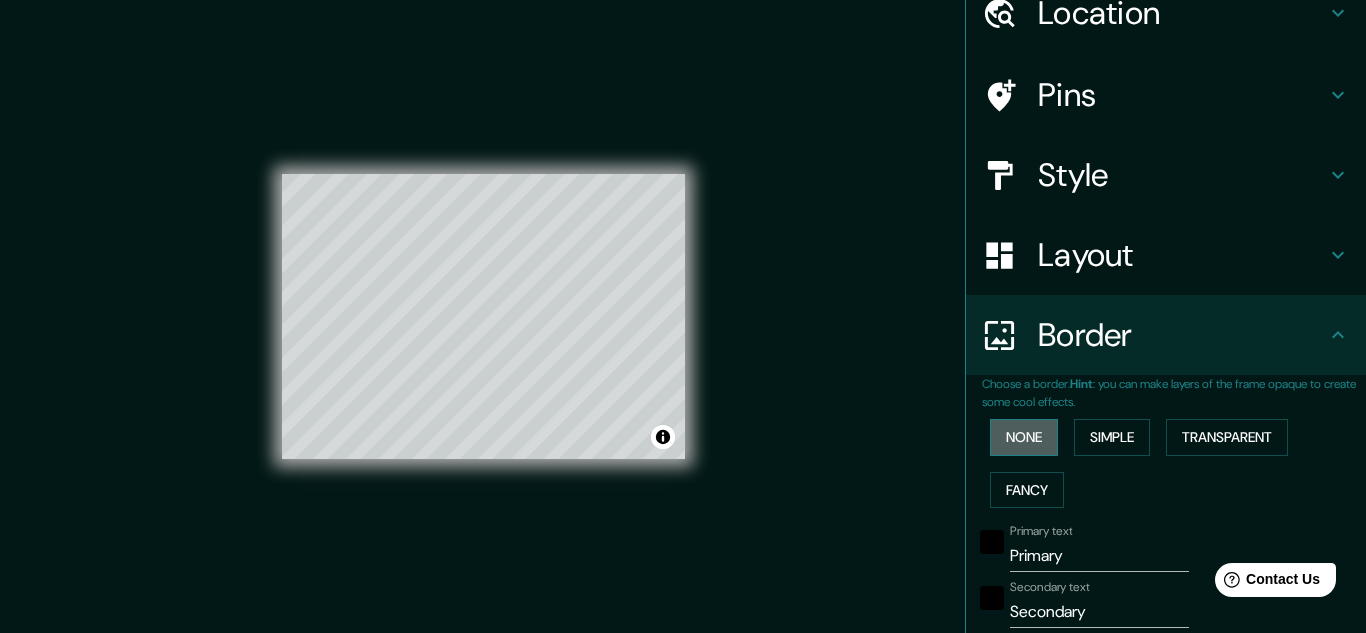 click on "None" at bounding box center [1024, 437] 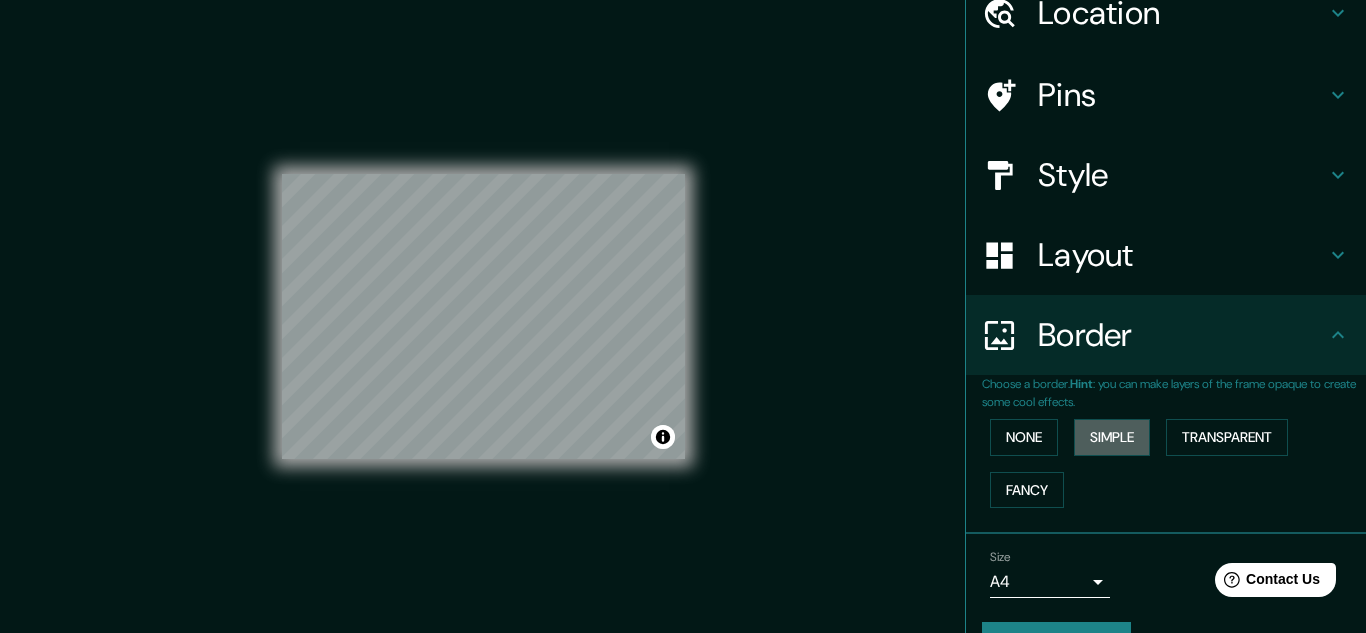 drag, startPoint x: 1106, startPoint y: 444, endPoint x: 1059, endPoint y: 465, distance: 51.47815 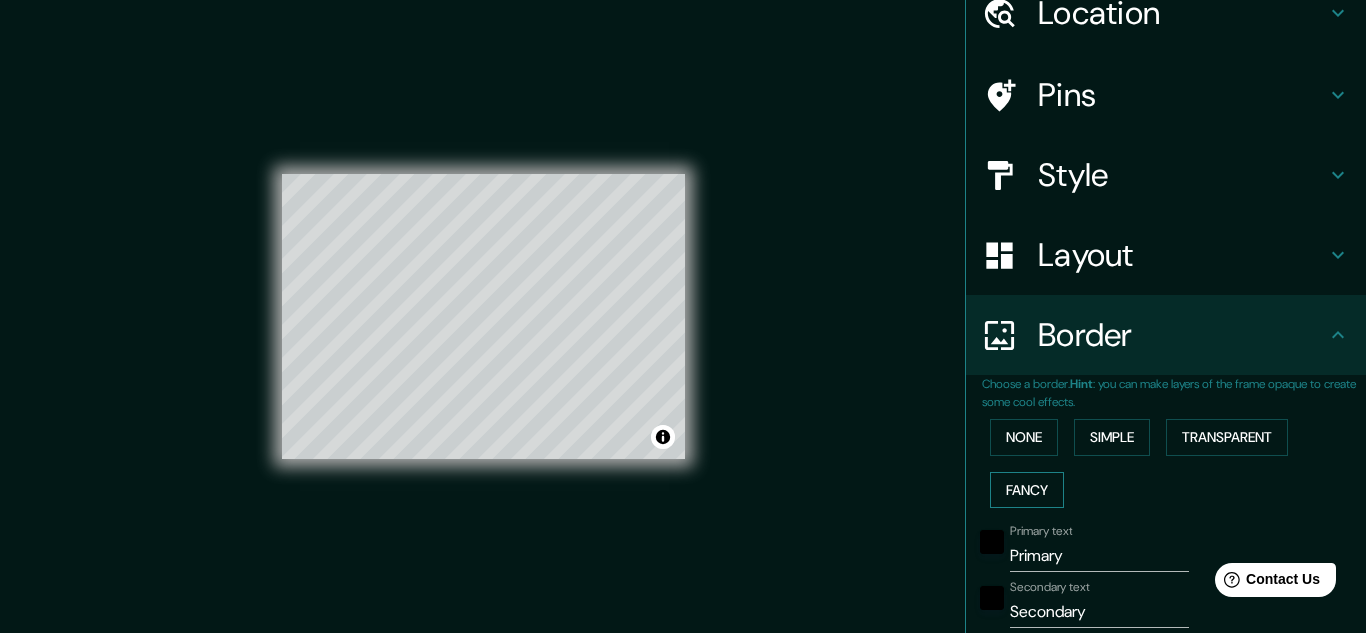 click on "Fancy" at bounding box center [1027, 490] 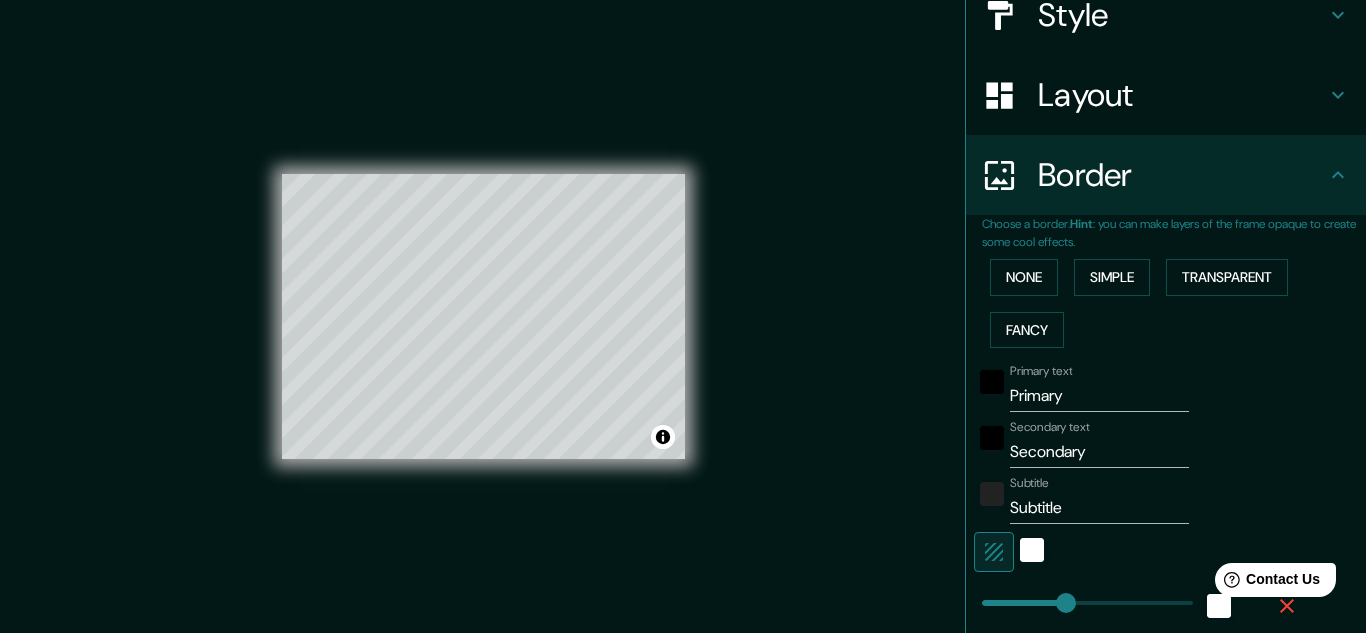 scroll, scrollTop: 277, scrollLeft: 0, axis: vertical 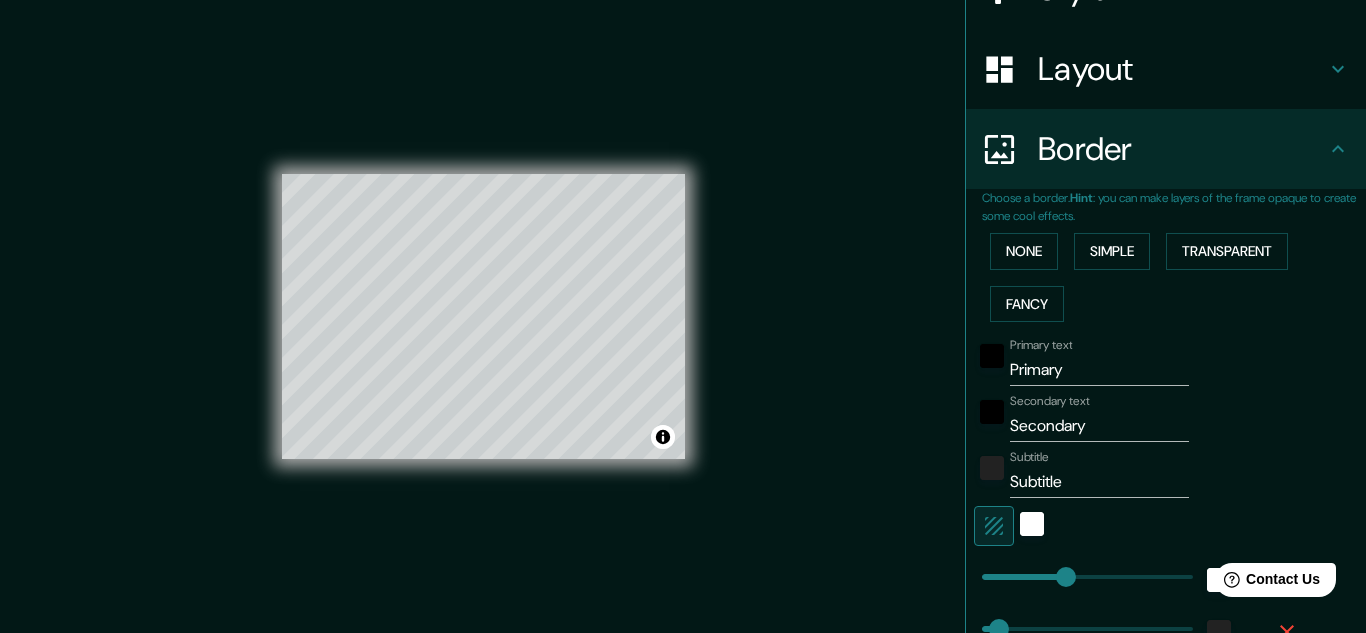 click on "Primary" at bounding box center (1099, 370) 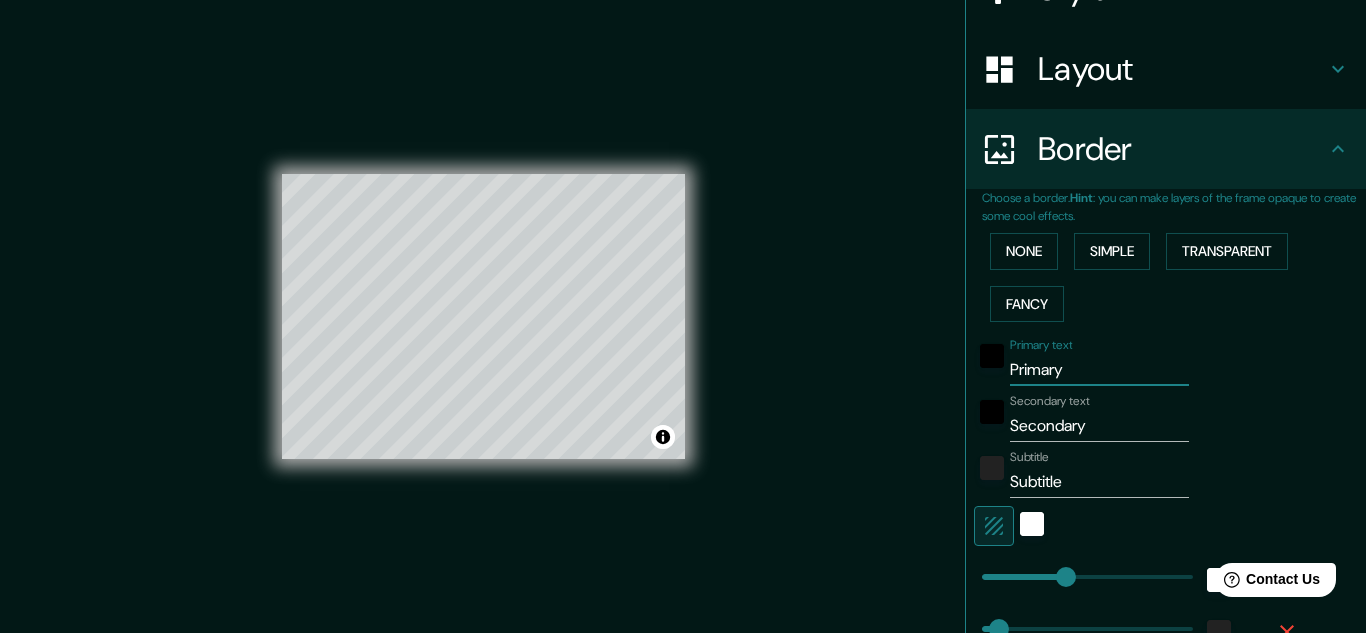 click on "Primary" at bounding box center (1099, 370) 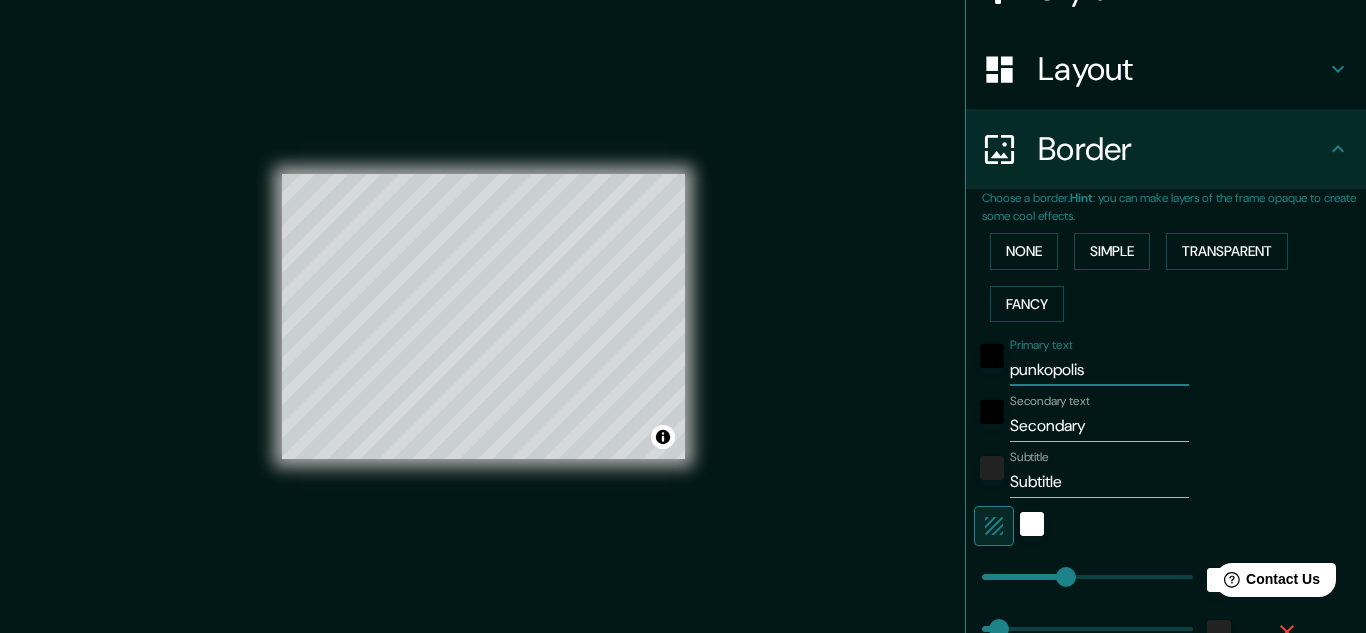 type on "punkopolis" 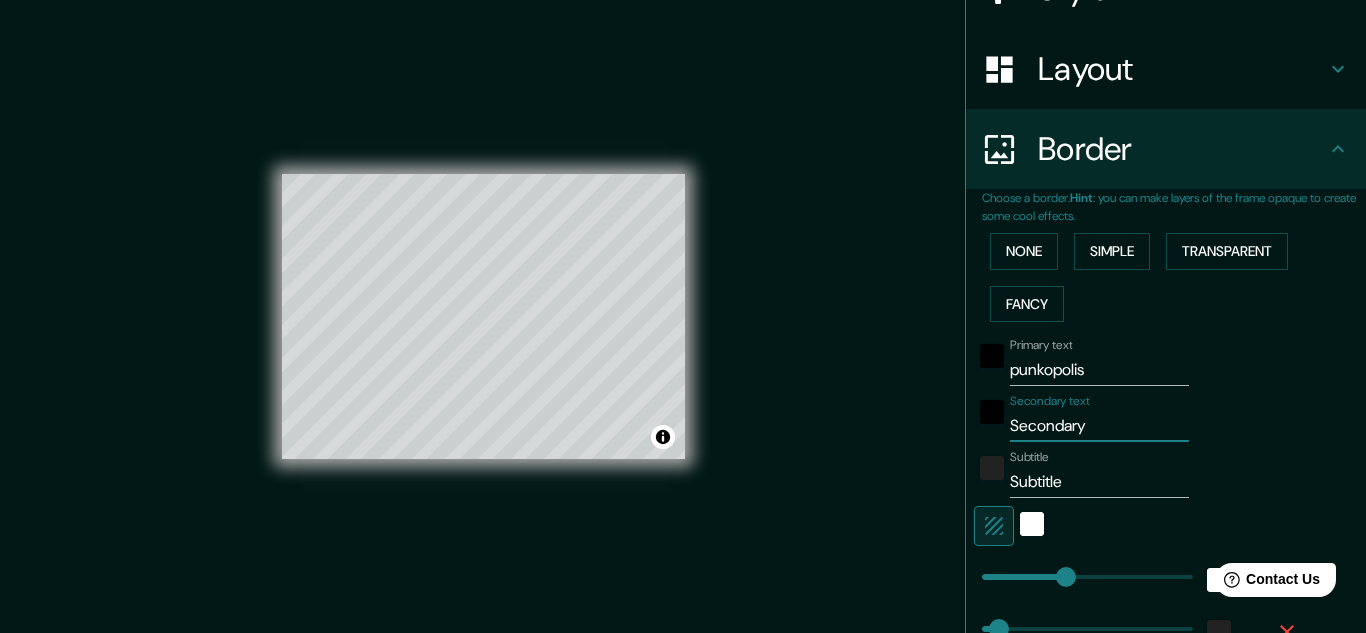 click on "Secondary" at bounding box center [1099, 426] 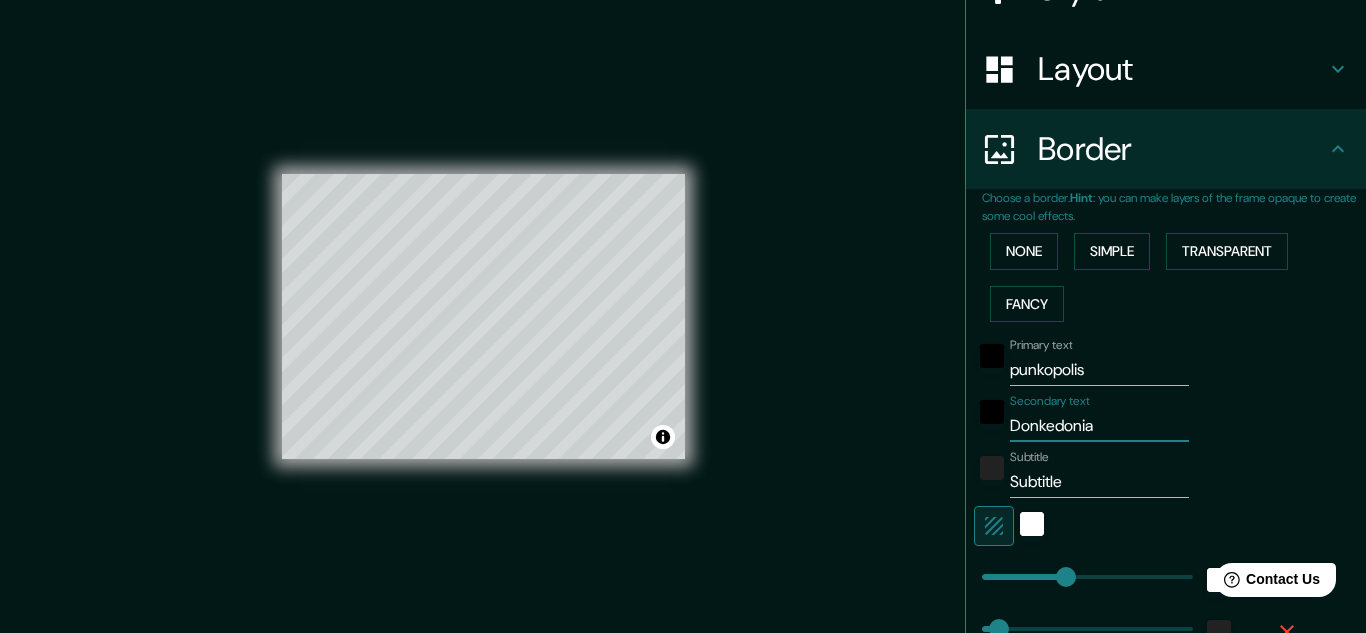 type on "Donkedonia" 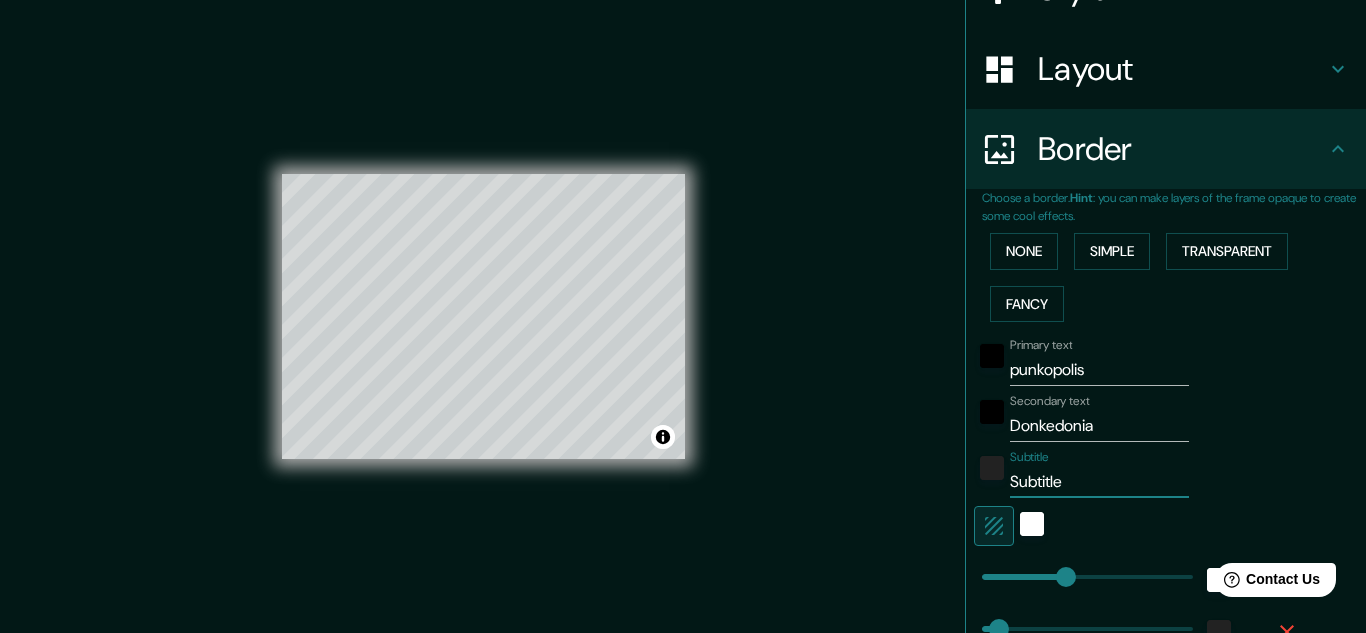 click on "Subtitle" at bounding box center [1099, 482] 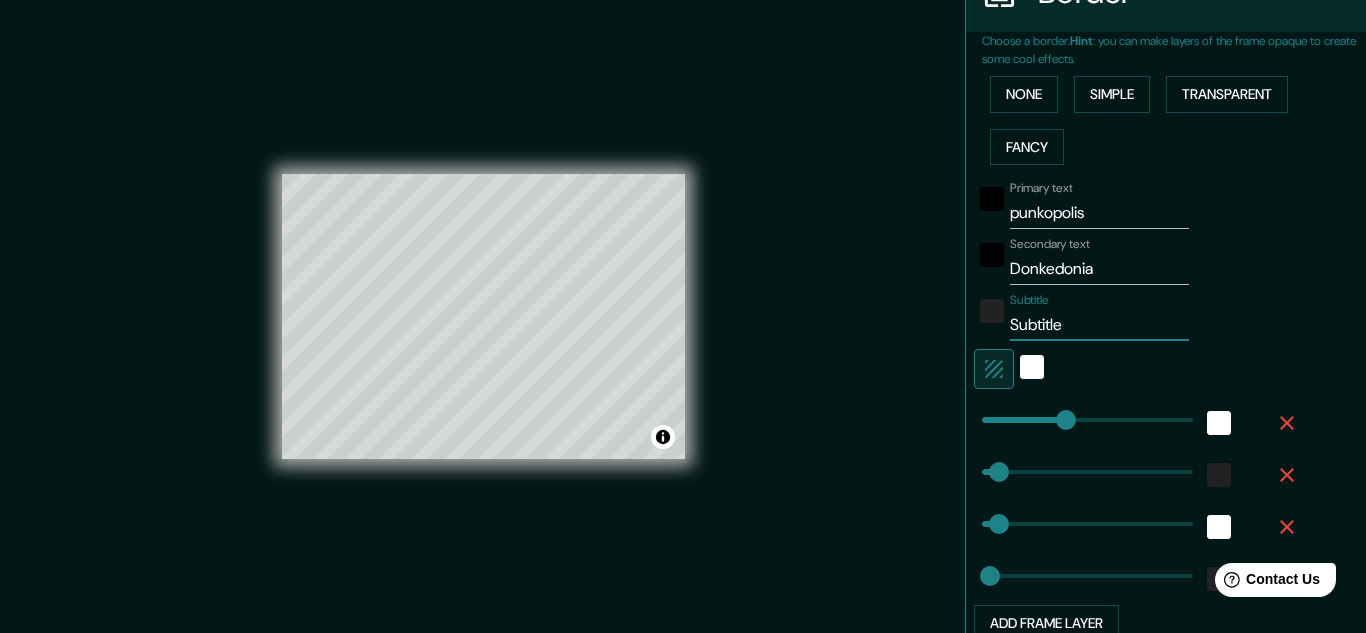 scroll, scrollTop: 436, scrollLeft: 0, axis: vertical 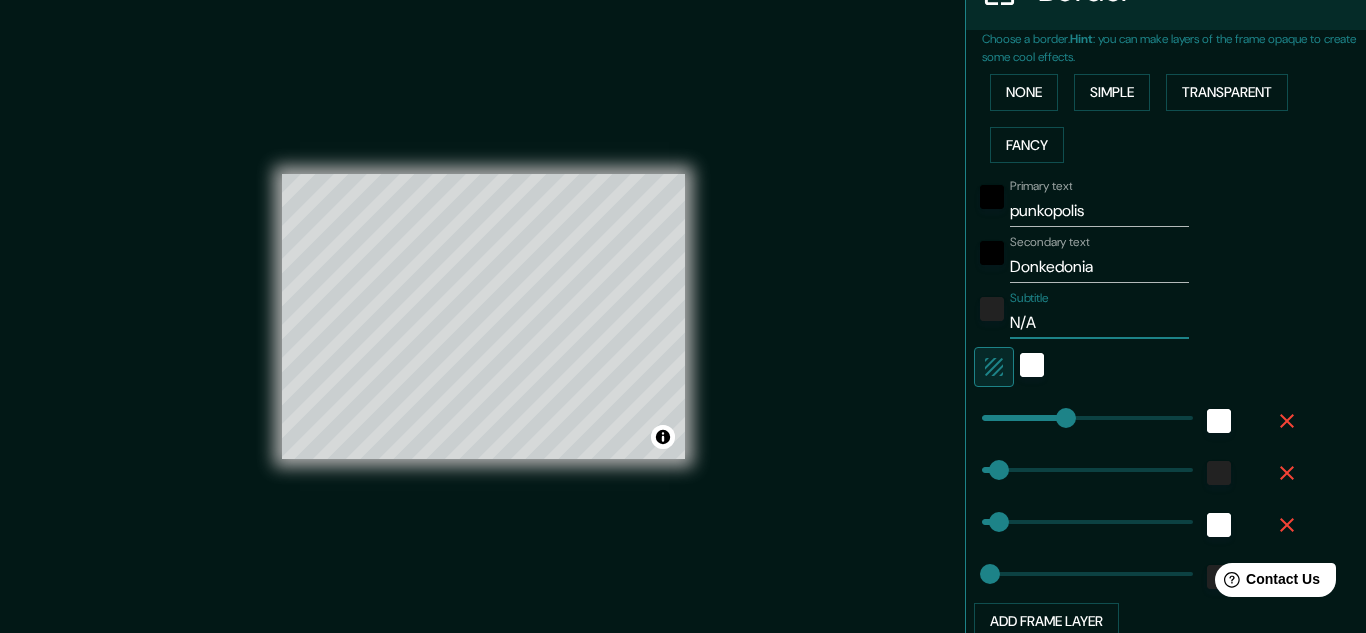 type on "N/A" 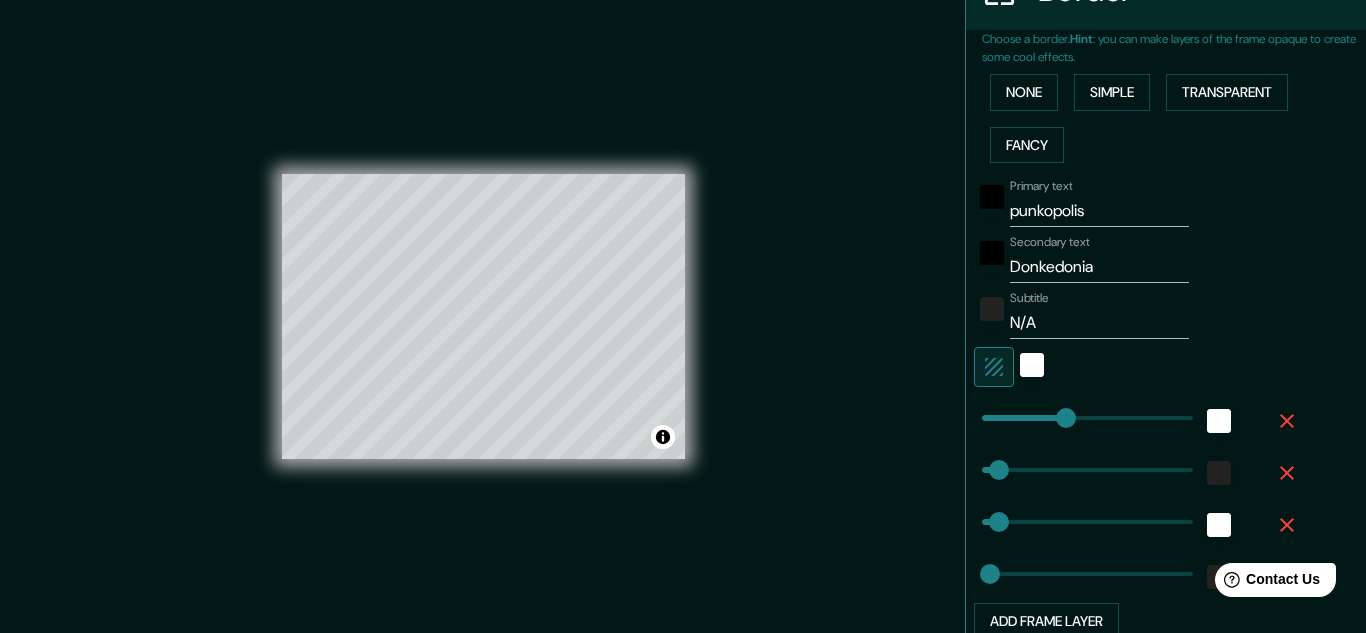 drag, startPoint x: 1338, startPoint y: 171, endPoint x: 1325, endPoint y: 171, distance: 13 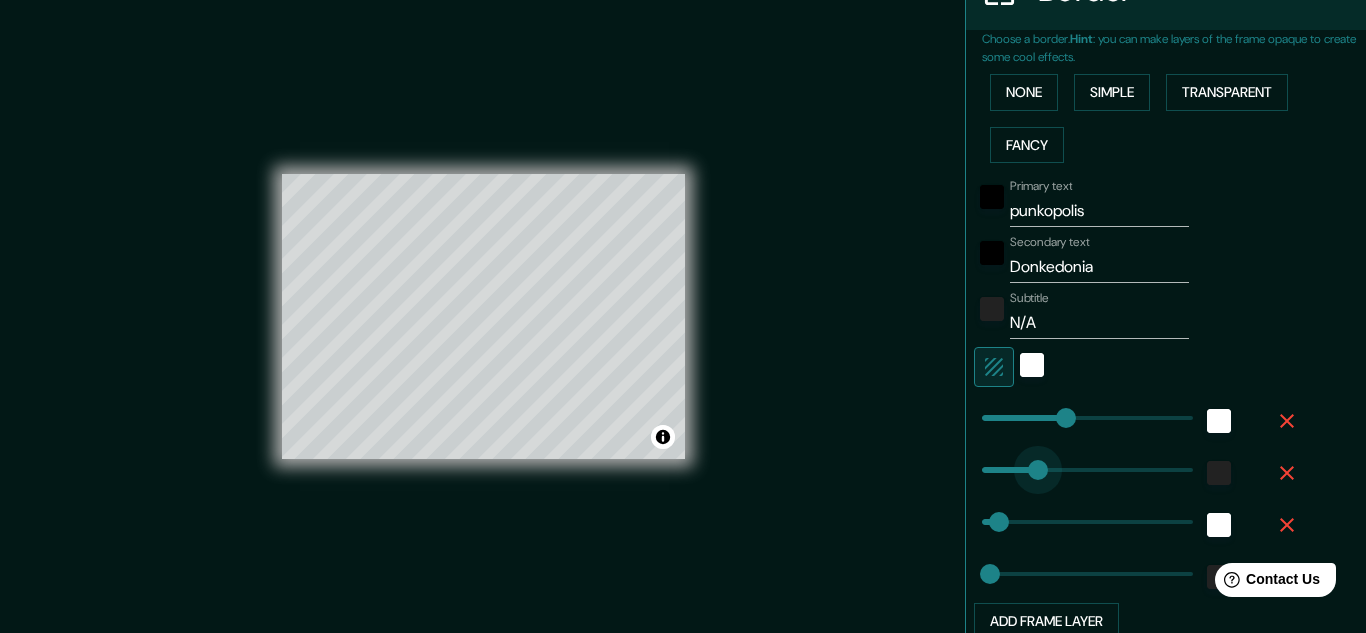 drag, startPoint x: 1094, startPoint y: 461, endPoint x: 1036, endPoint y: 461, distance: 58 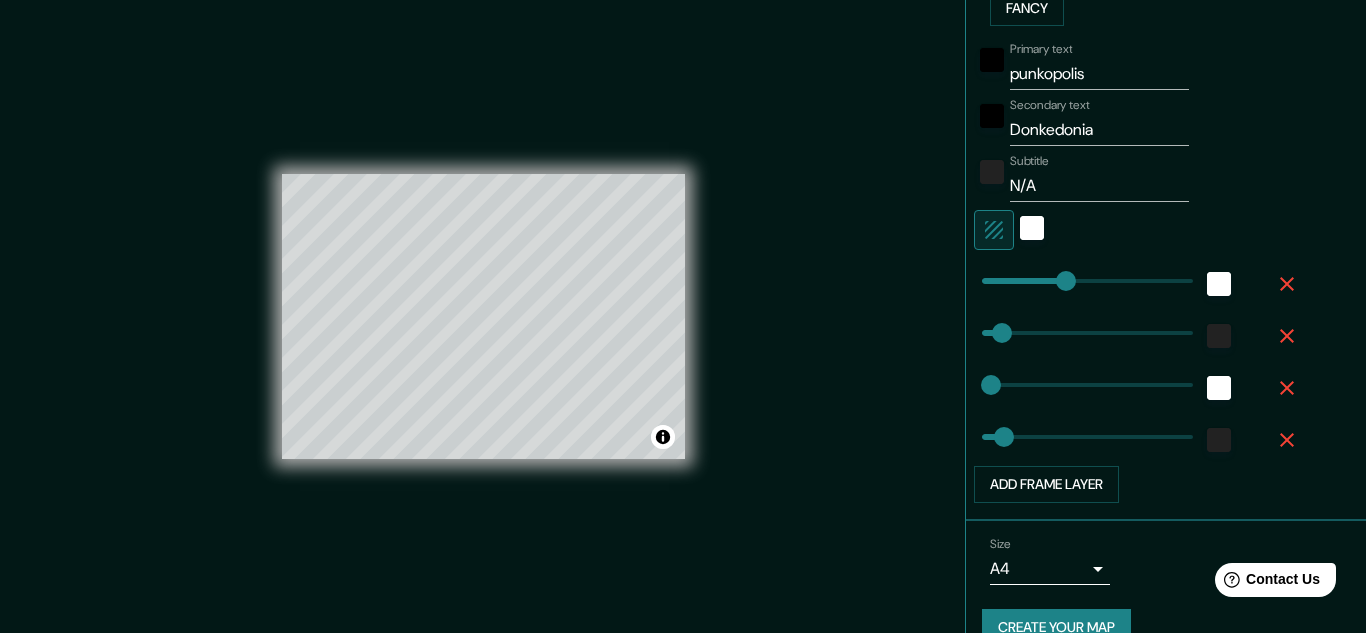 scroll, scrollTop: 609, scrollLeft: 0, axis: vertical 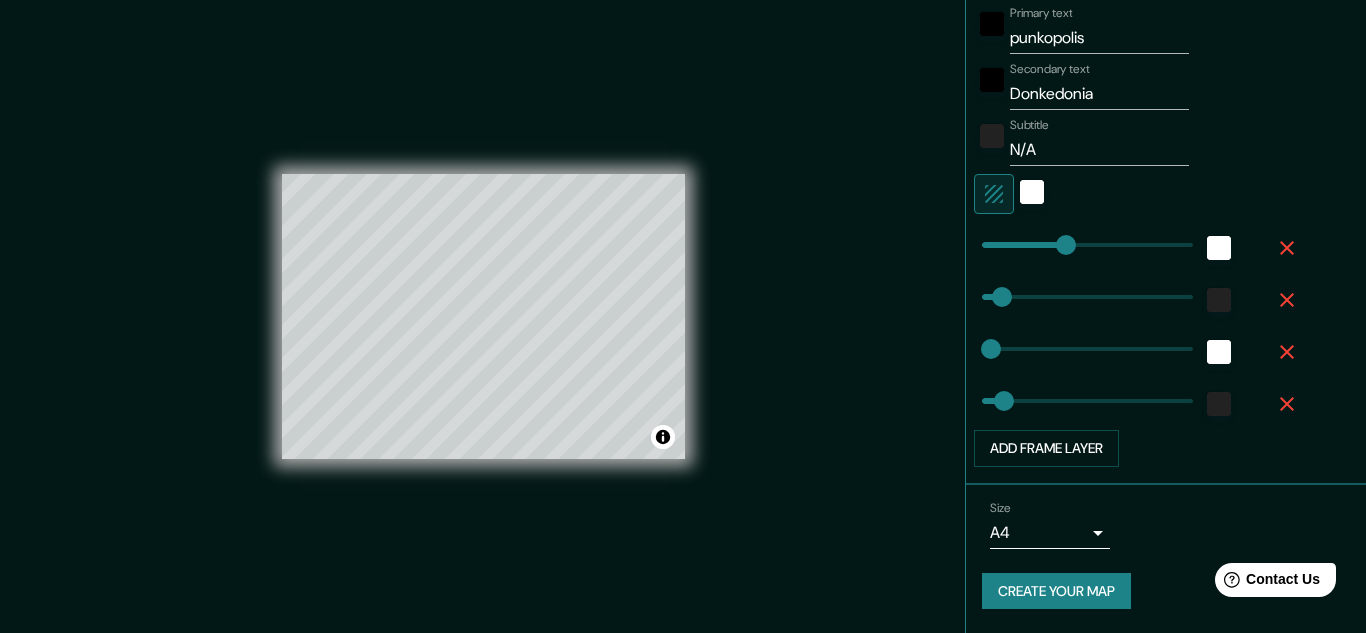 click on "Mappin Location [CITY], [CITY], [COUNTRY] Pins Style Layout Border Choose a border.  Hint : you can make layers of the frame opaque to create some cool effects. None Simple Transparent Fancy Primary text [CITY] Secondary text [CITY] Subtitle N/A Add frame layer Size A4 single Create your map © Mapbox   © OpenStreetMap   Improve this map Any problems, suggestions, or concerns please email    help@mappin.pro . . ." at bounding box center (683, 316) 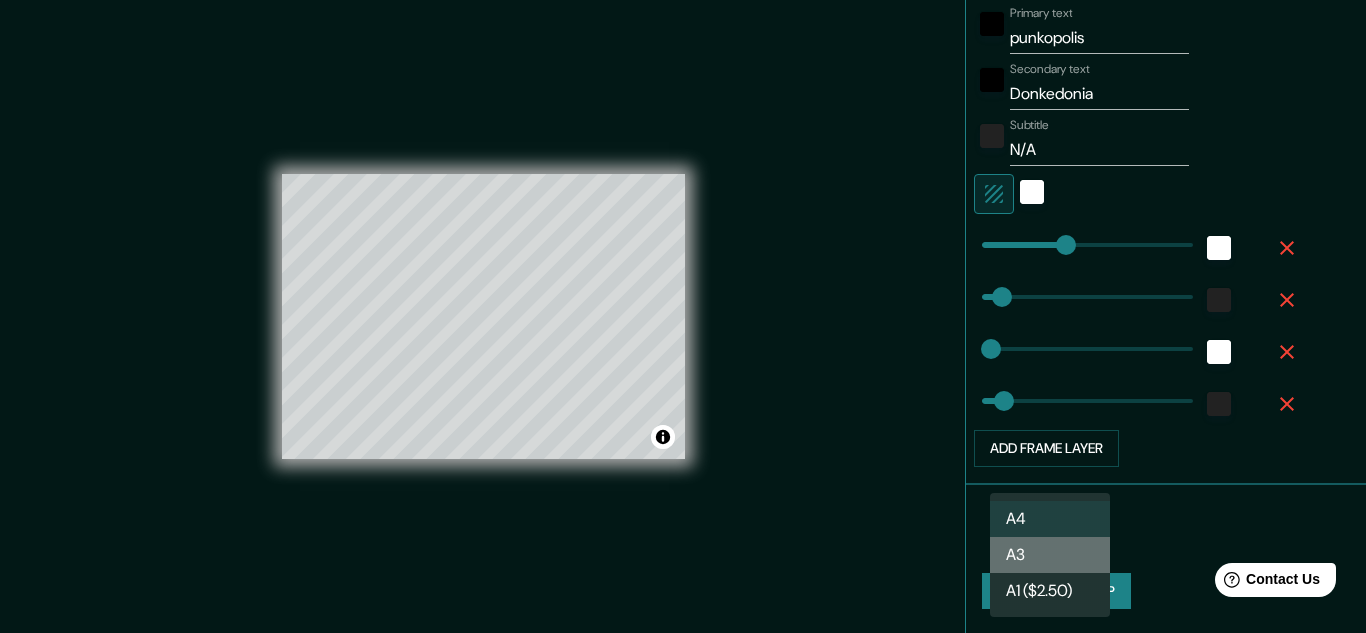 click on "A3" at bounding box center (1050, 555) 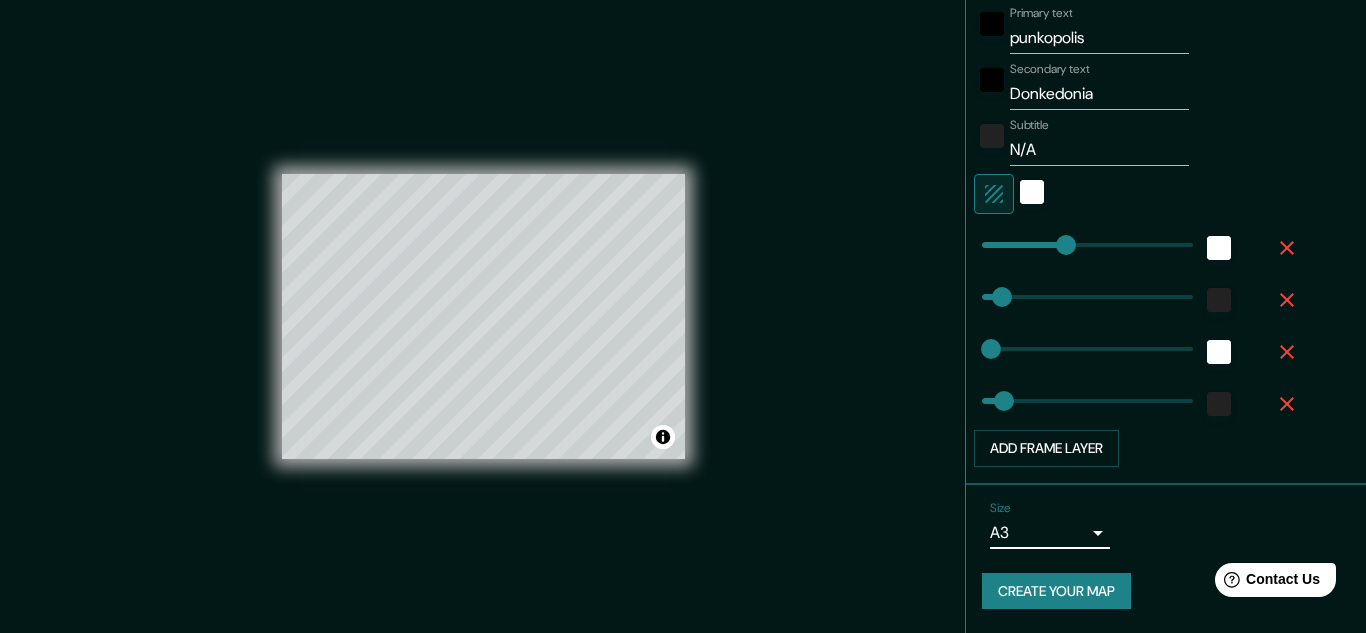 click on "Create your map" at bounding box center [1056, 591] 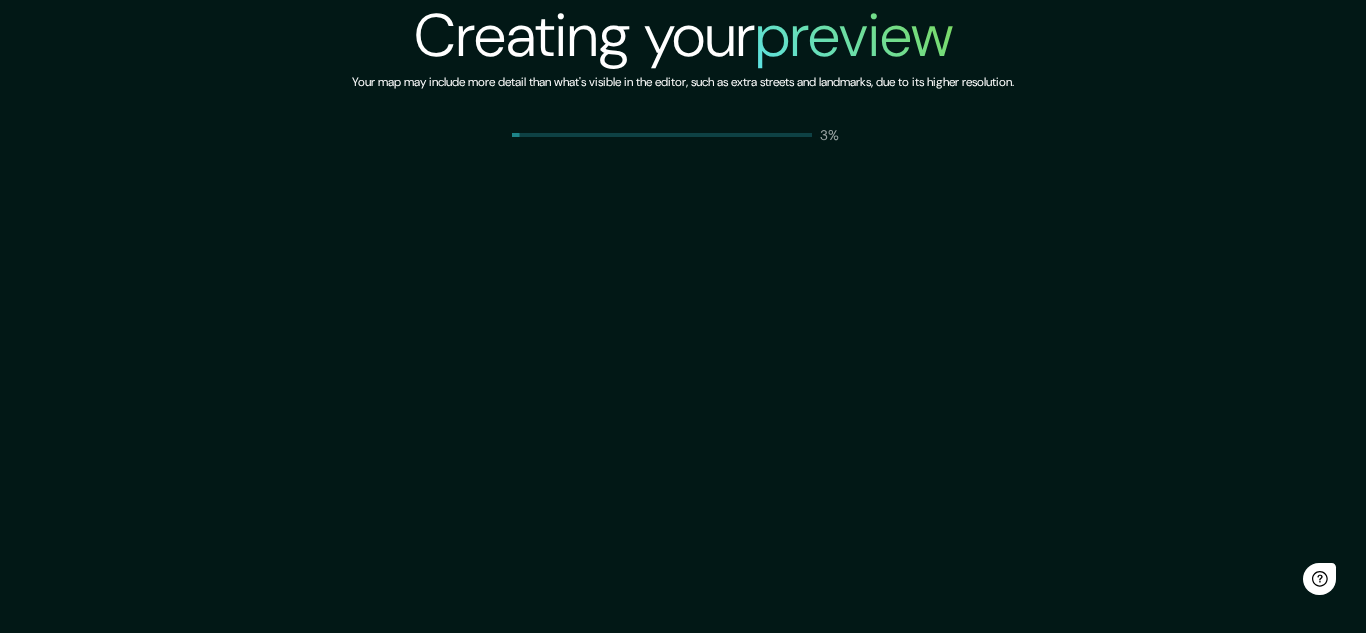 scroll, scrollTop: 0, scrollLeft: 0, axis: both 